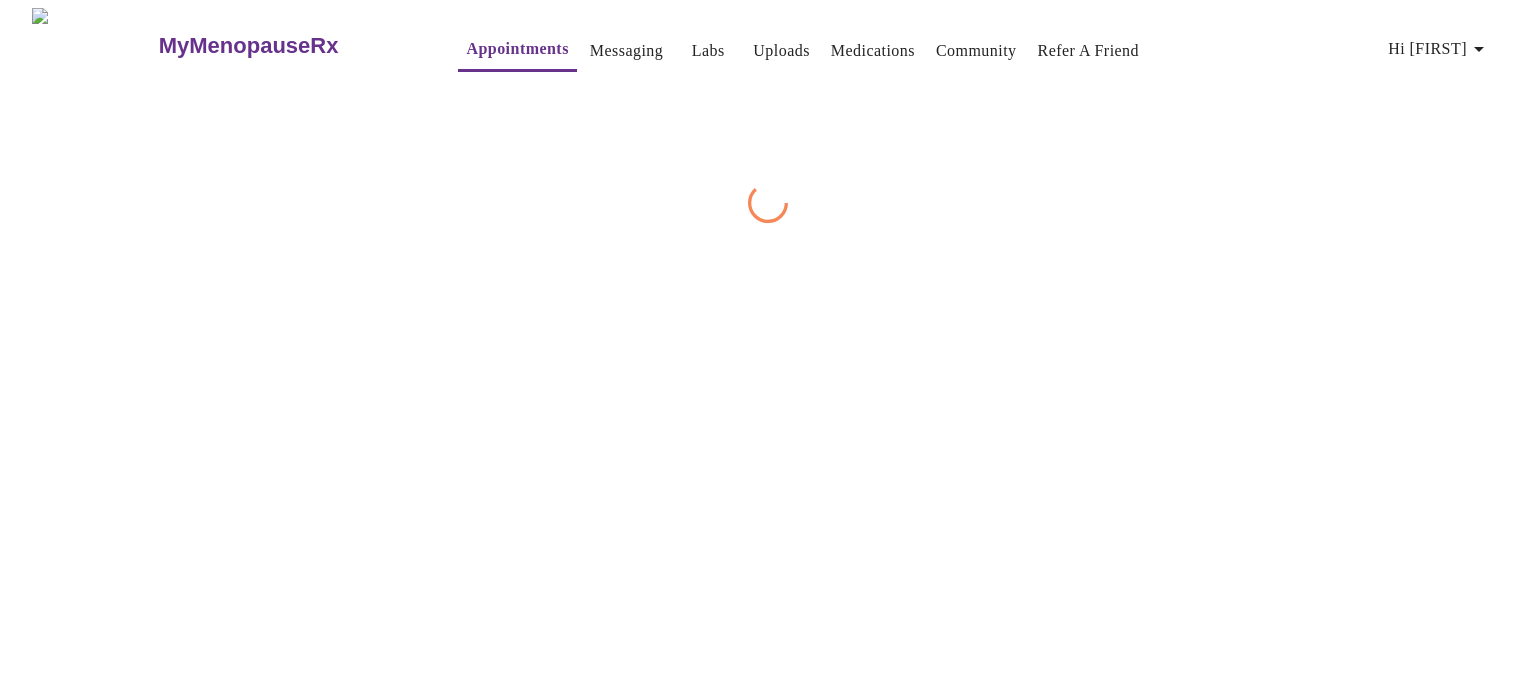 scroll, scrollTop: 0, scrollLeft: 0, axis: both 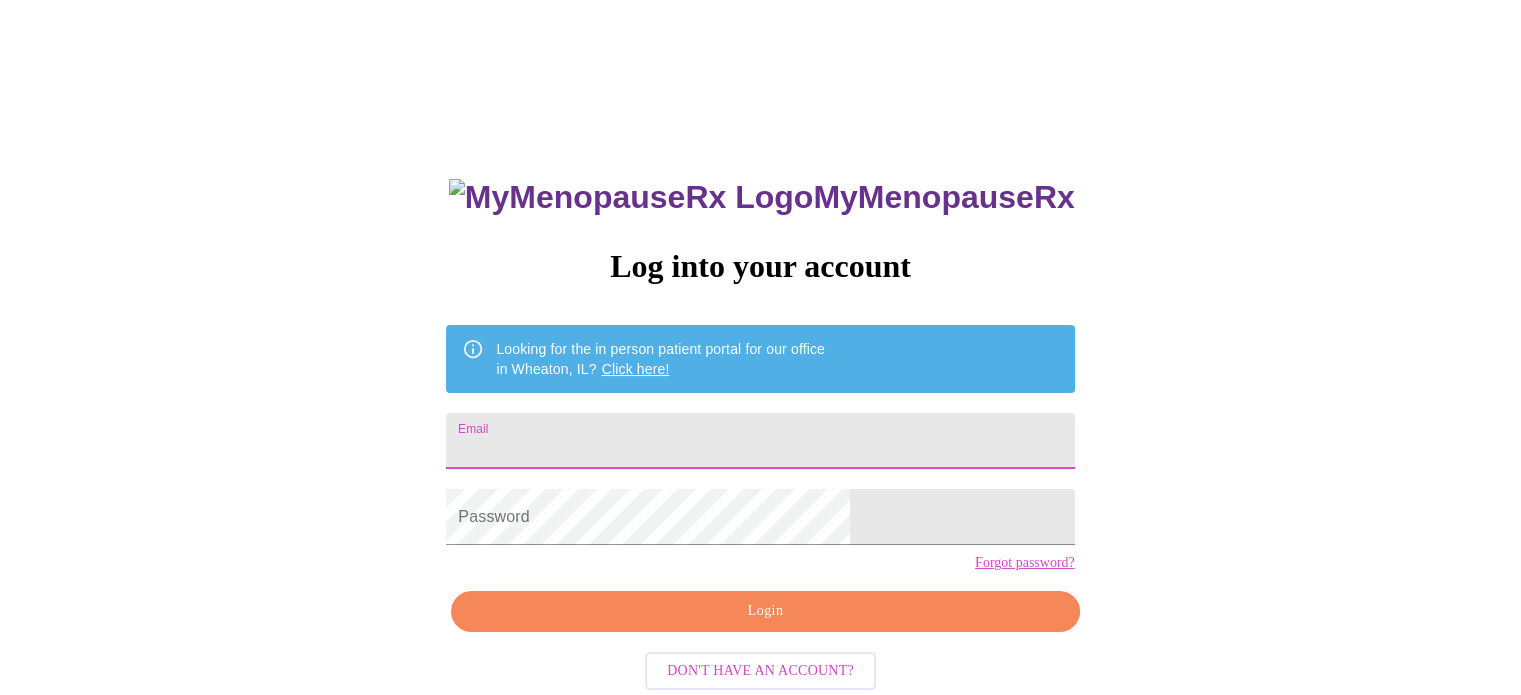 click on "Email" at bounding box center (760, 441) 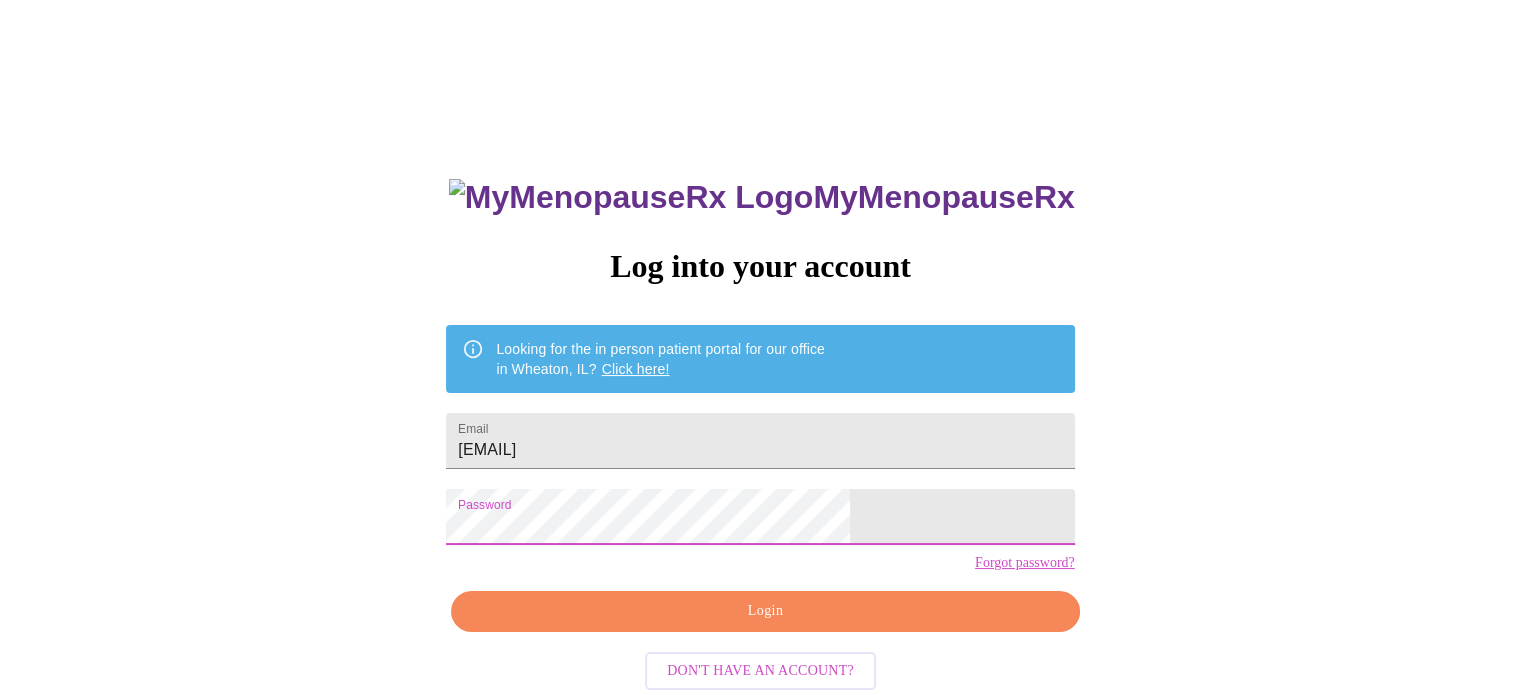 click on "Login" at bounding box center [765, 611] 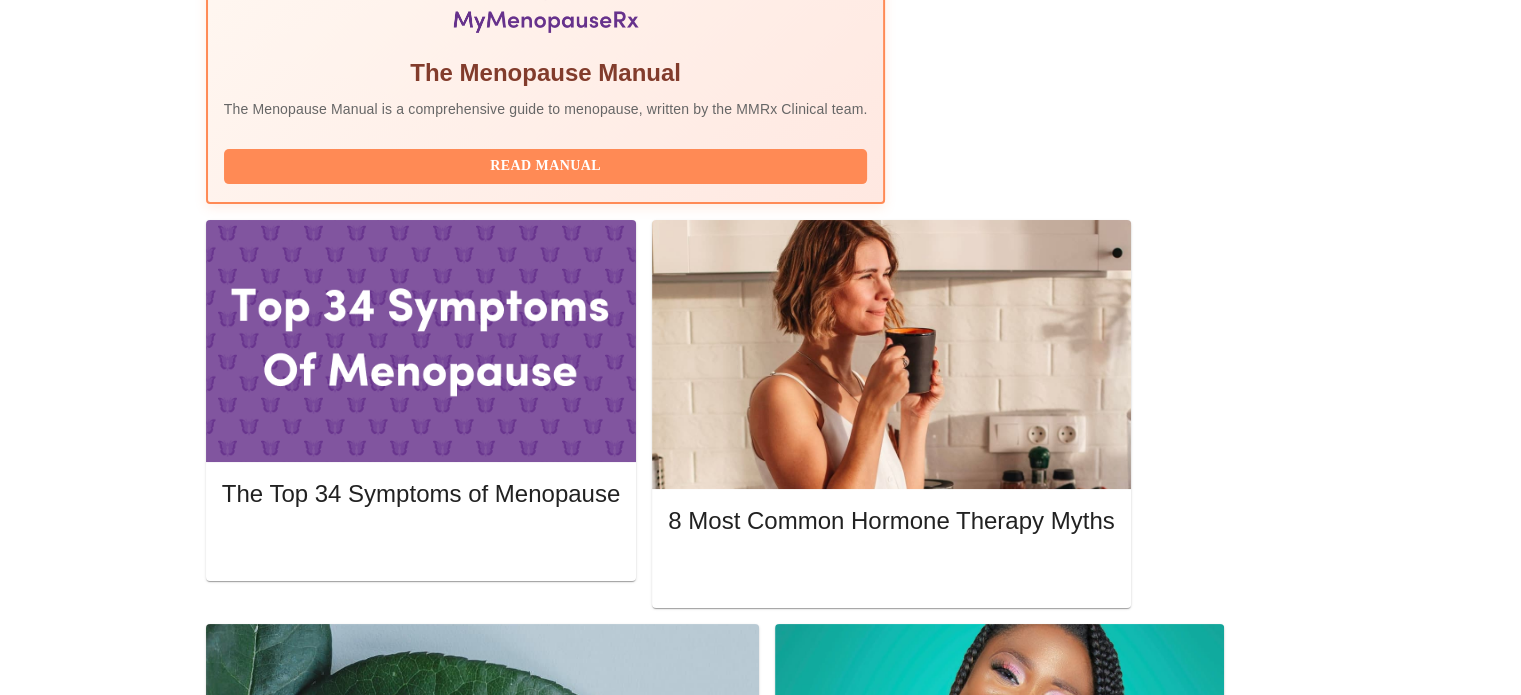 scroll, scrollTop: 800, scrollLeft: 0, axis: vertical 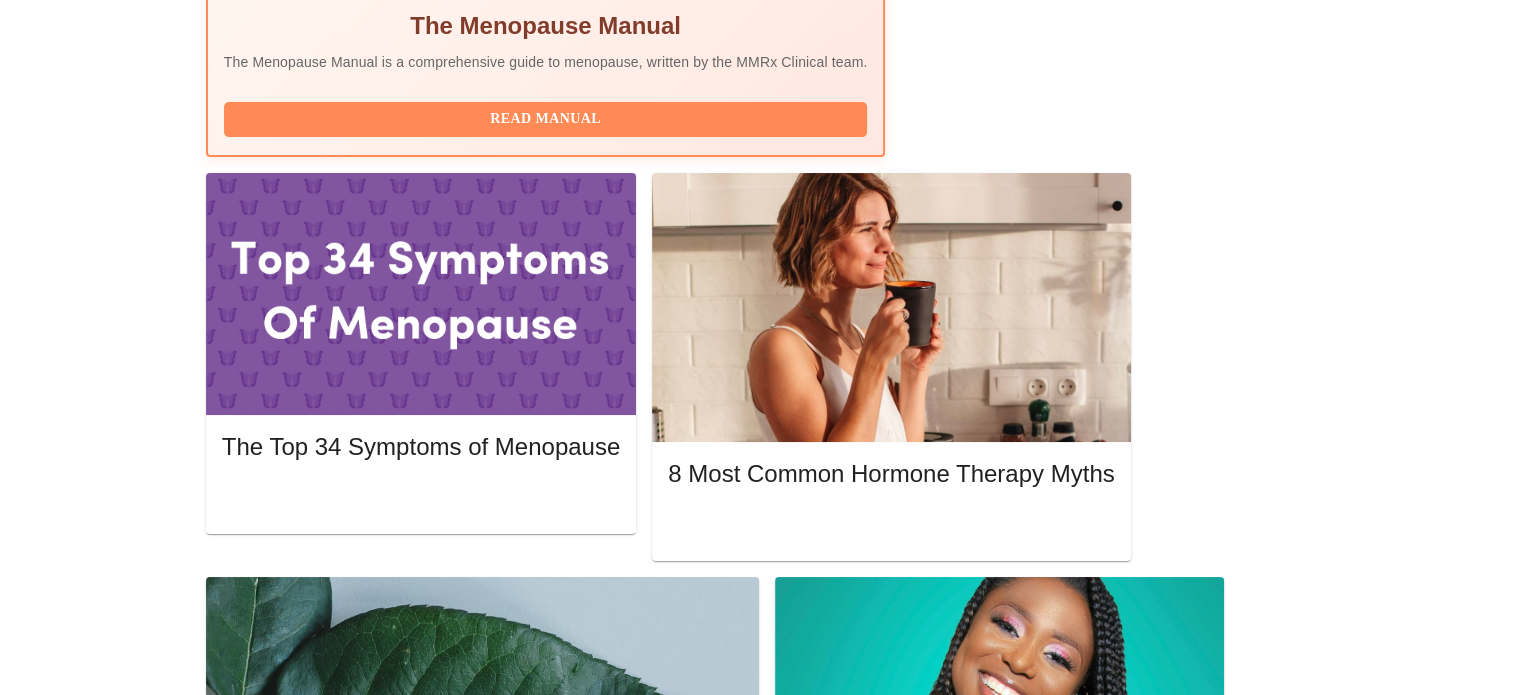 click on "Please complete your pre-assessment" at bounding box center (706, 1920) 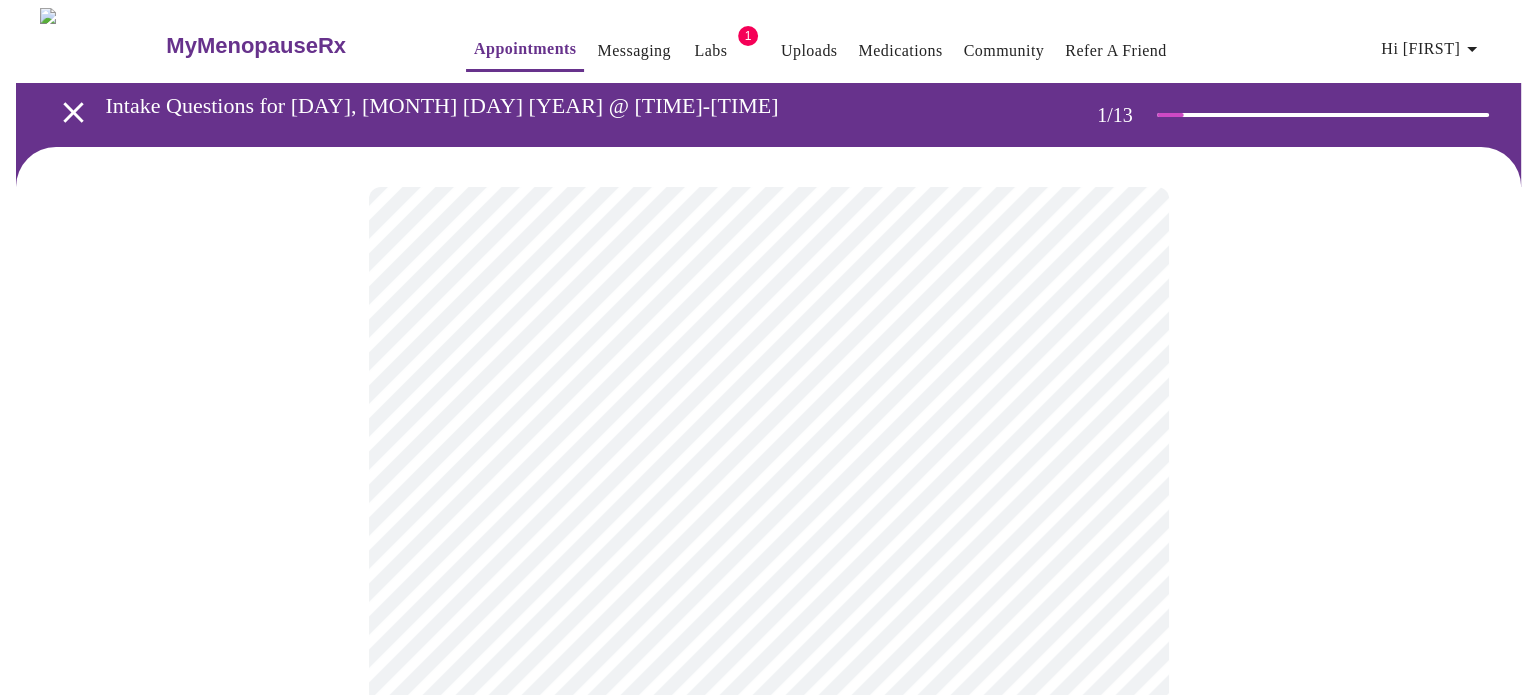 scroll, scrollTop: 200, scrollLeft: 0, axis: vertical 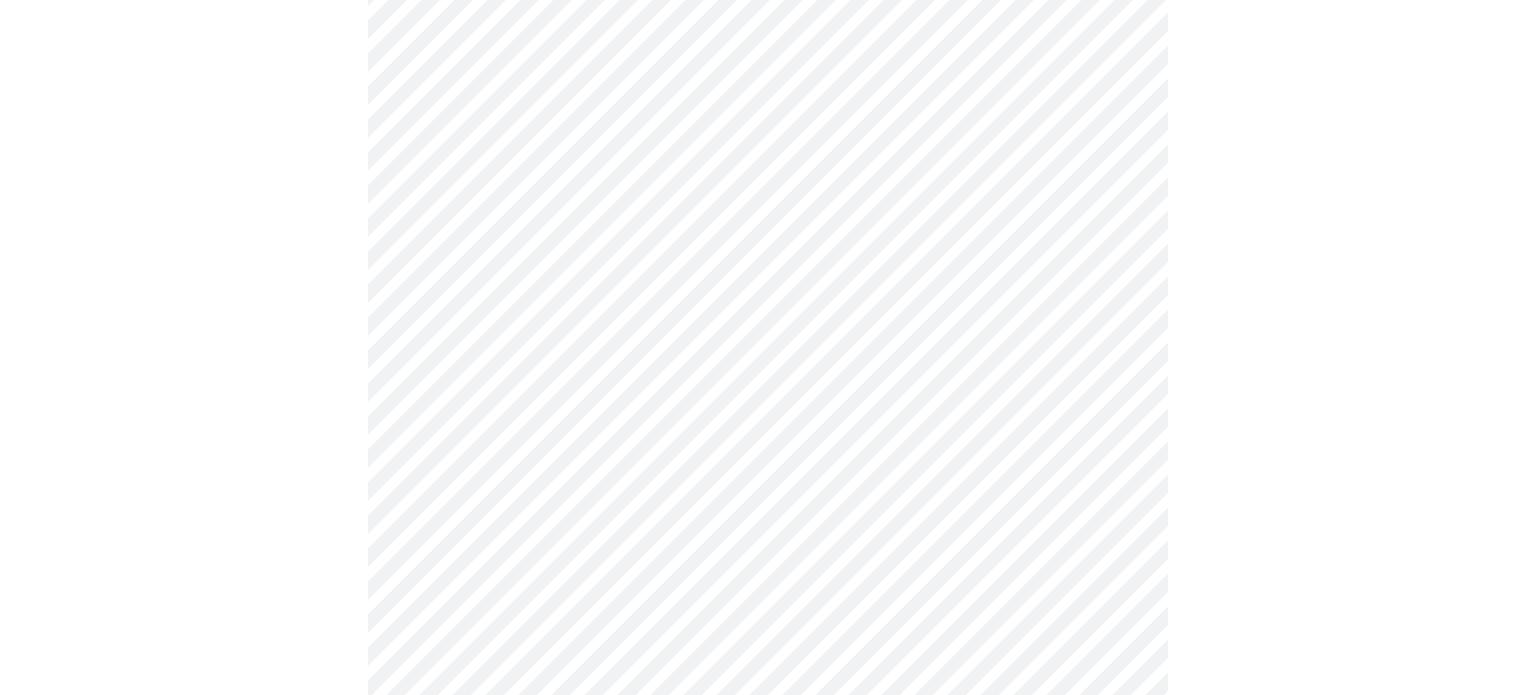 click on "MyMenopauseRx Appointments Messaging Labs 1 Uploads Medications Community Refer a Friend Hi Tara   Intake Questions for Wed, Aug 6th 2025 @ 11:40am-12:00pm 1  /  13 Settings Billing Invoices Log out" at bounding box center (768, 720) 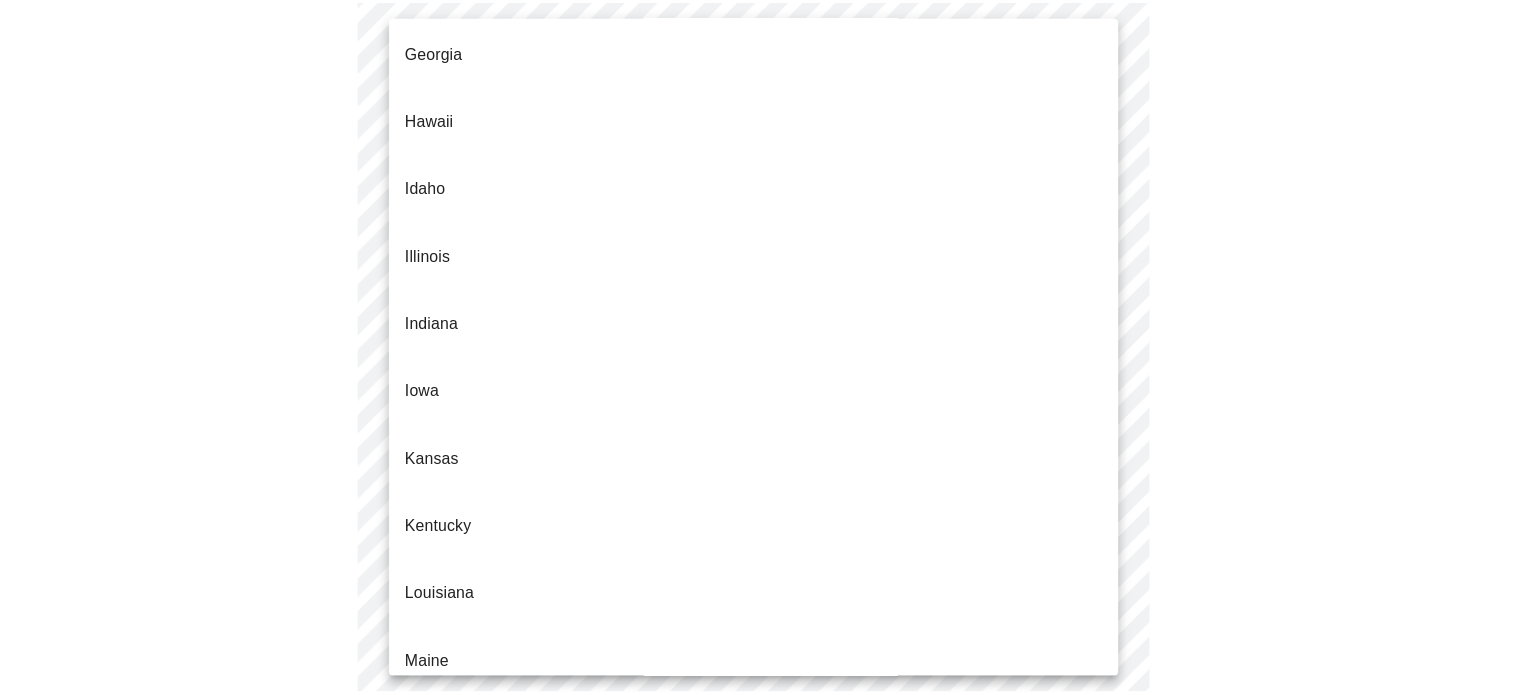scroll, scrollTop: 800, scrollLeft: 0, axis: vertical 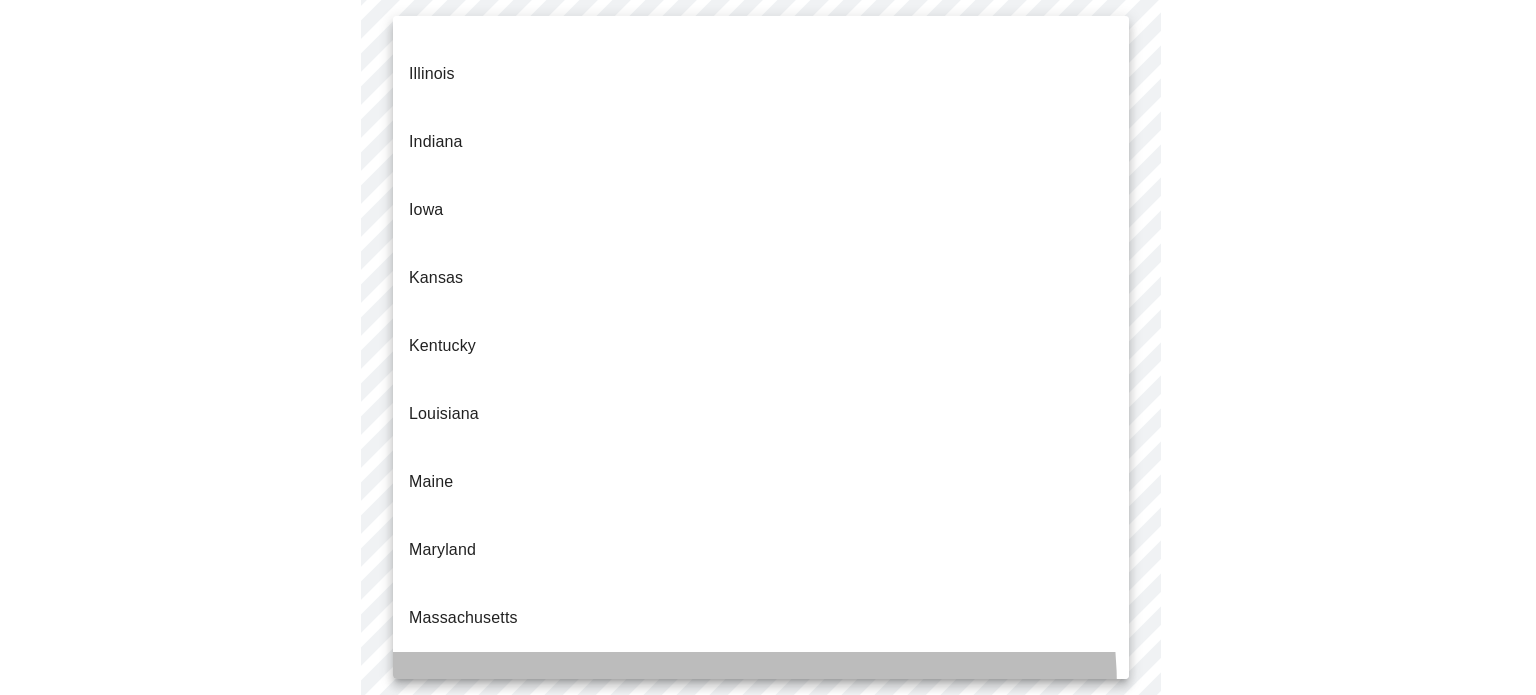 click on "Michigan" at bounding box center [761, 686] 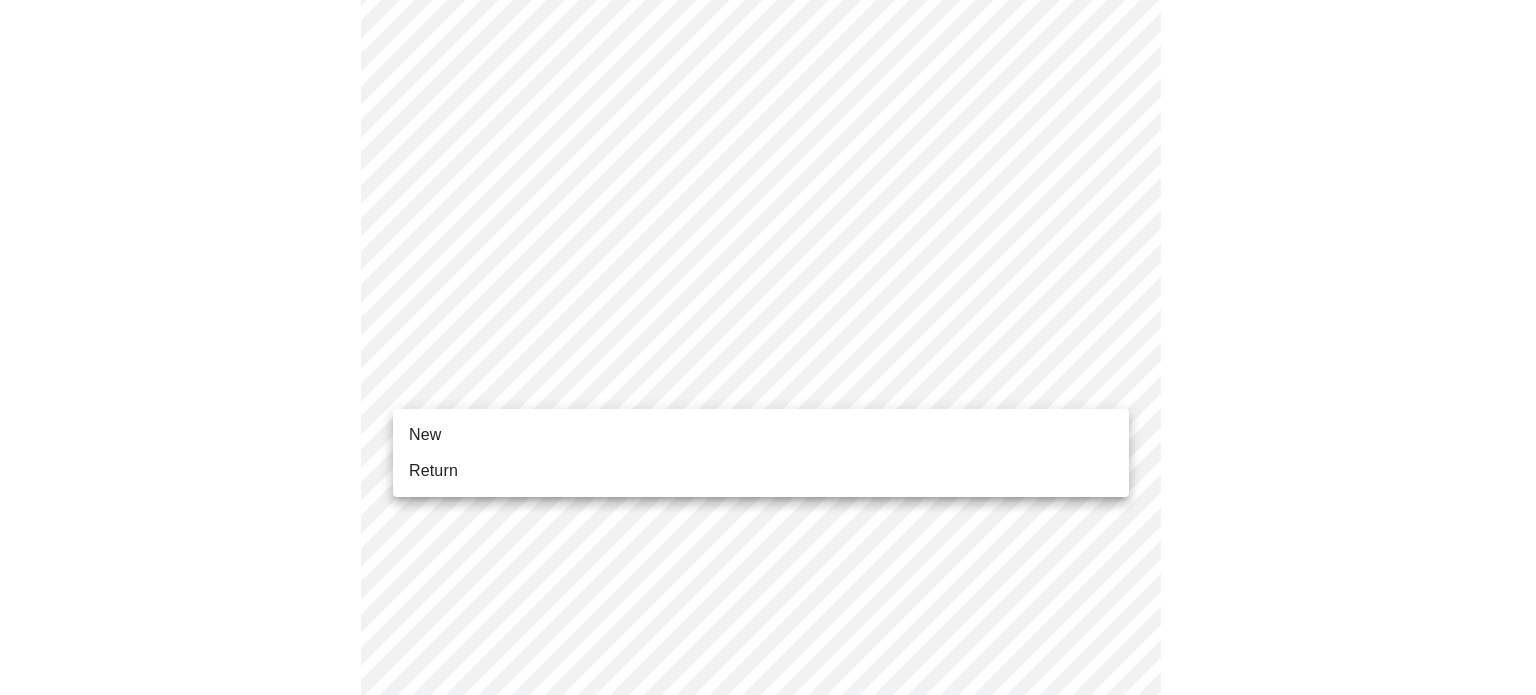 click on "MyMenopauseRx Appointments Messaging Labs 1 Uploads Medications Community Refer a Friend Hi Tara   Intake Questions for Wed, Aug 6th 2025 @ 11:40am-12:00pm 1  /  13 Settings Billing Invoices Log out New Return" at bounding box center [768, 714] 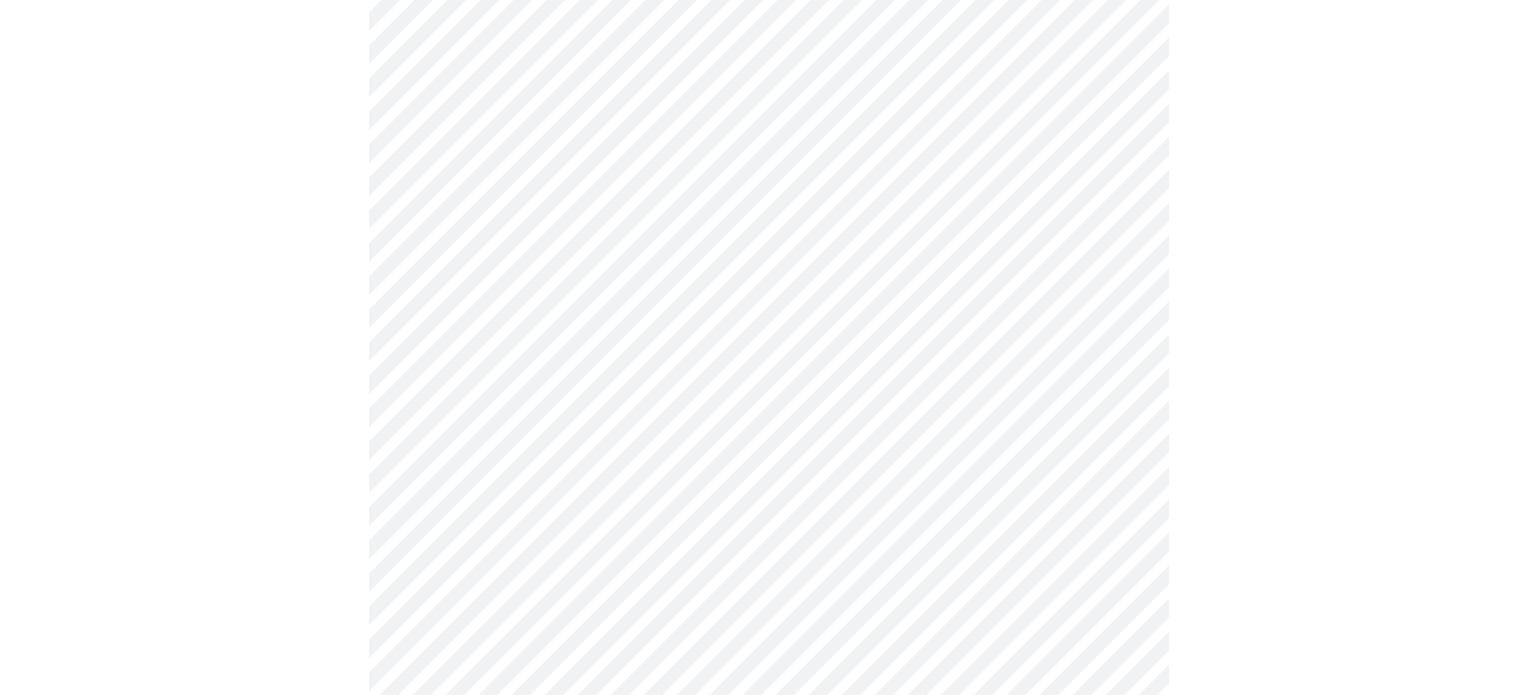 scroll, scrollTop: 300, scrollLeft: 0, axis: vertical 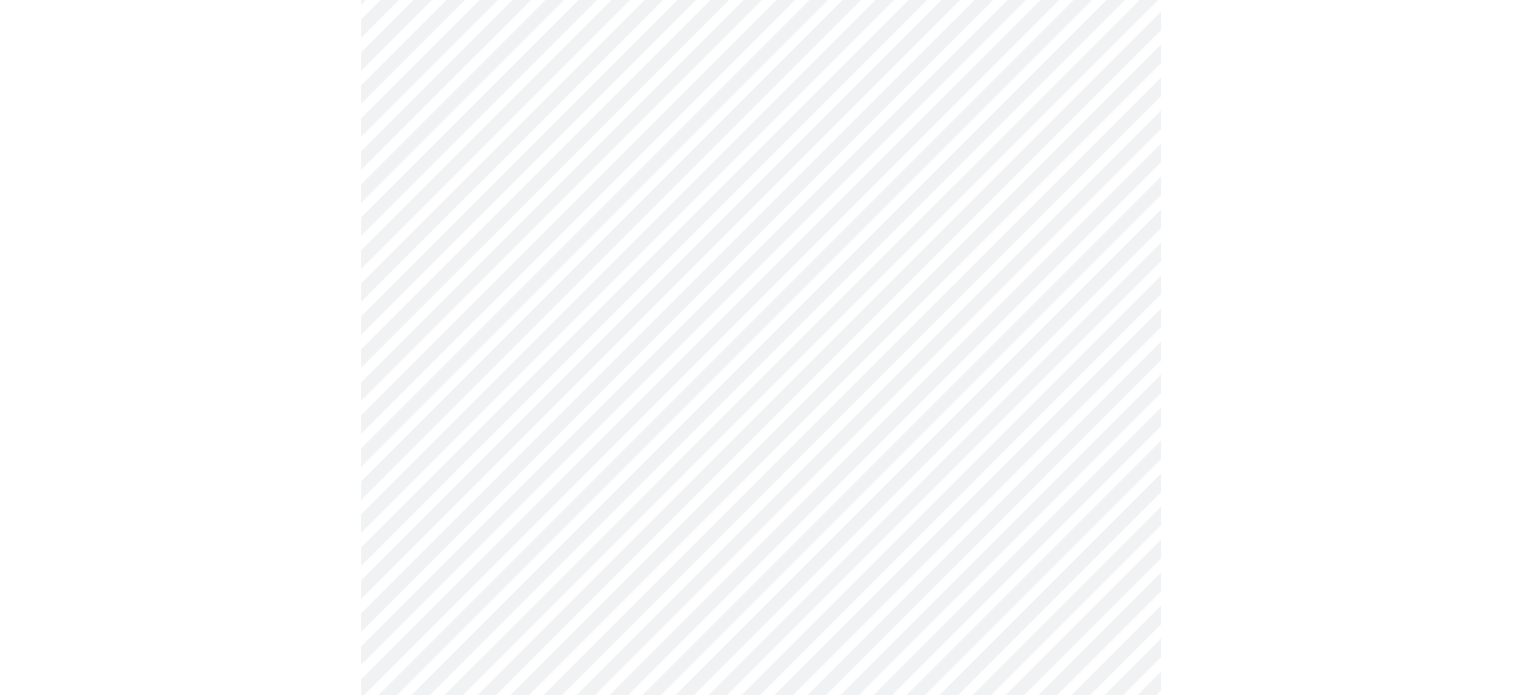 click on "MyMenopauseRx Appointments Messaging Labs 1 Uploads Medications Community Refer a Friend Hi Tara   Intake Questions for Wed, Aug 6th 2025 @ 11:40am-12:00pm 2  /  13 Settings Billing Invoices Log out" at bounding box center [760, 308] 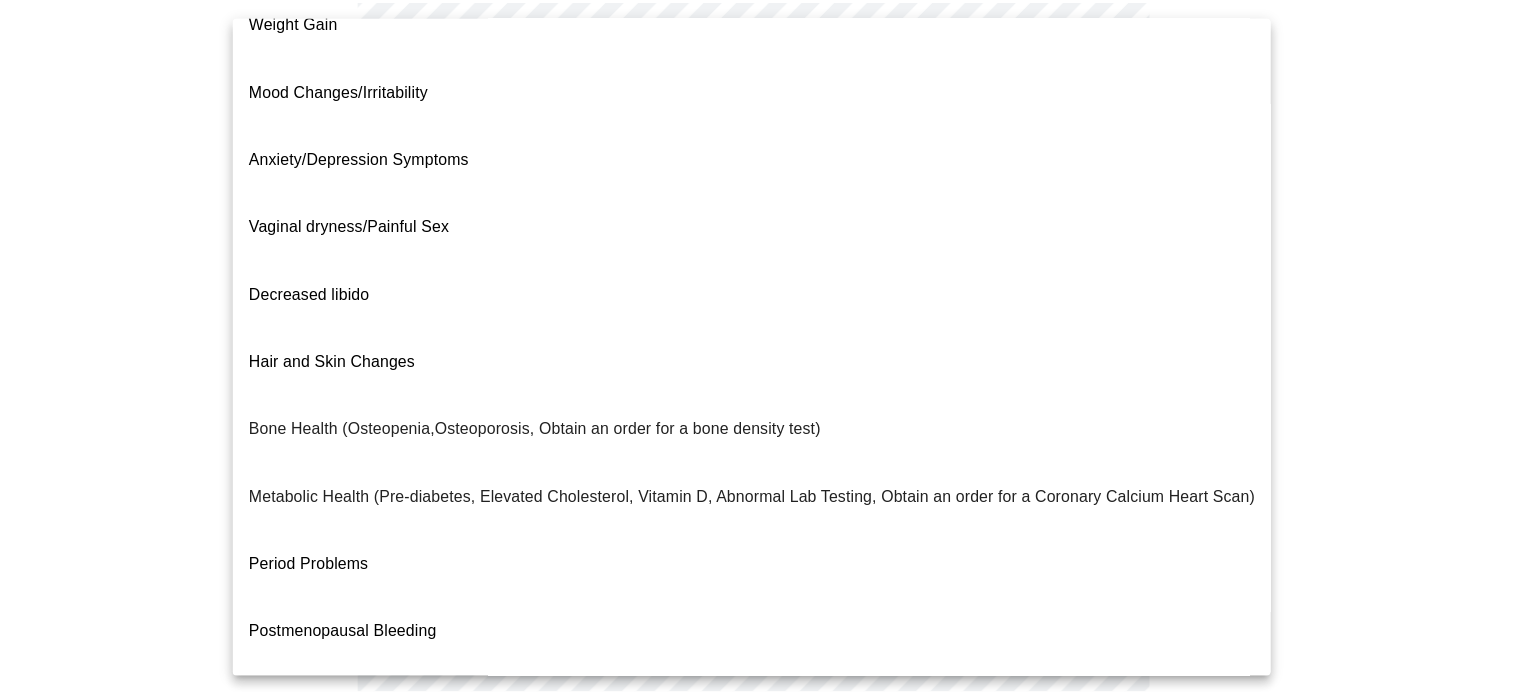 scroll, scrollTop: 340, scrollLeft: 0, axis: vertical 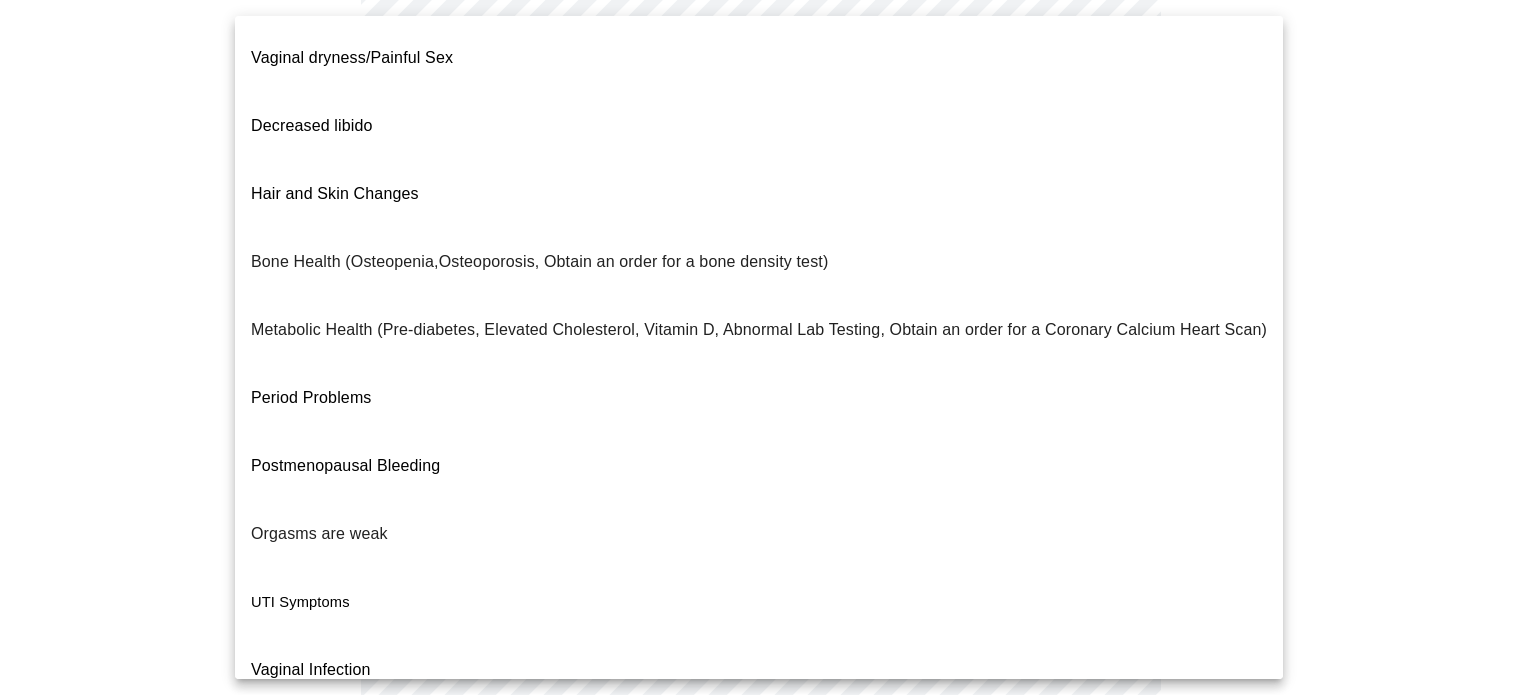 click on "Other" at bounding box center (759, 942) 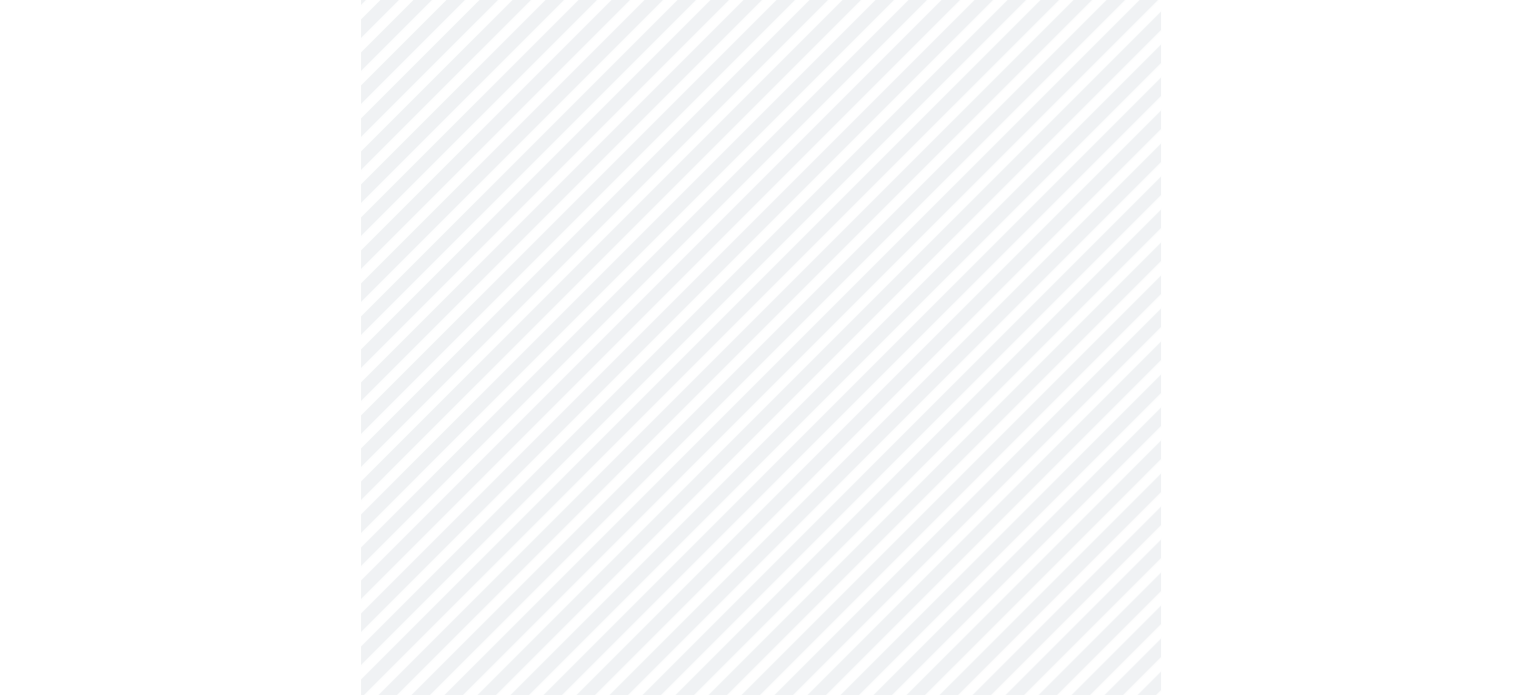 click on "MyMenopauseRx Appointments Messaging Labs 1 Uploads Medications Community Refer a Friend Hi Tara   Intake Questions for Wed, Aug 6th 2025 @ 11:40am-12:00pm 2  /  13 Settings Billing Invoices Log out" at bounding box center [760, 302] 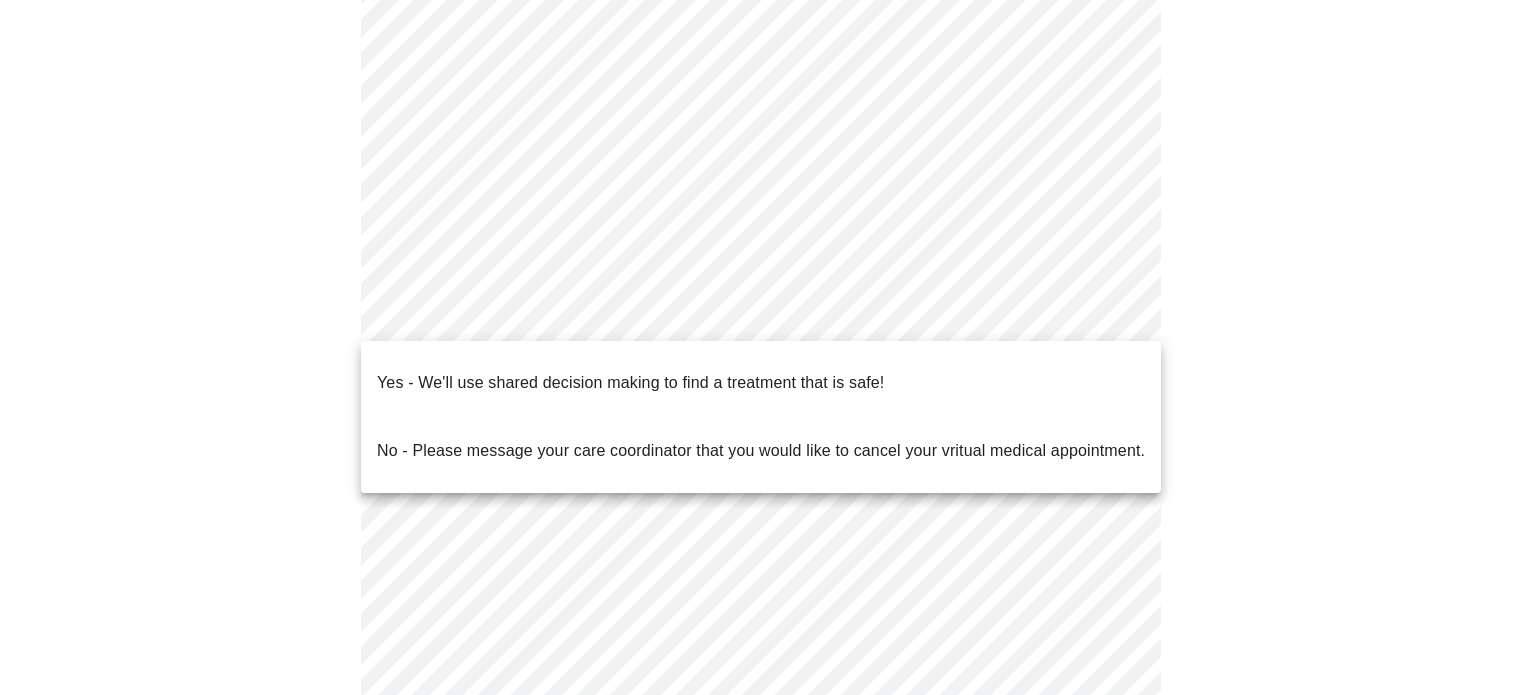click on "Yes - We'll use shared decision making to find a treatment that is safe!" at bounding box center [630, 383] 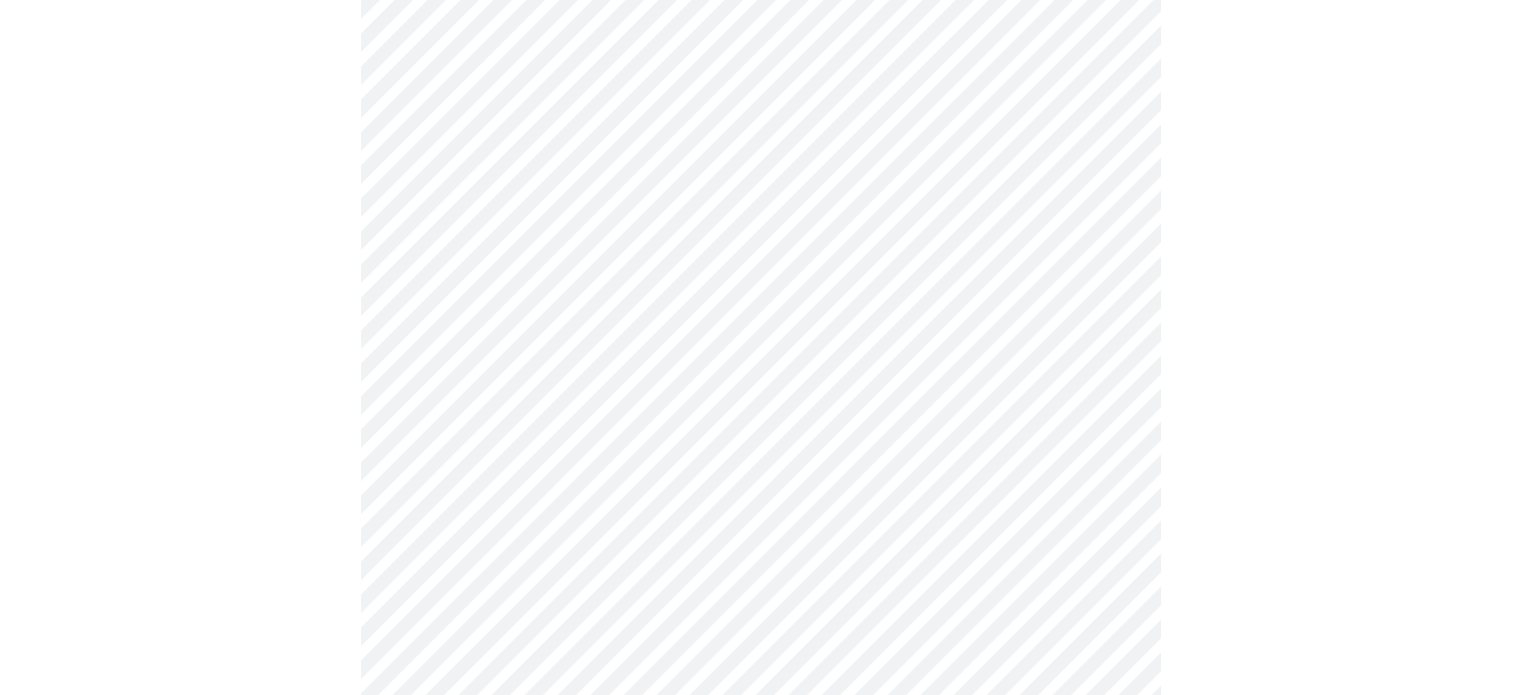 scroll, scrollTop: 800, scrollLeft: 0, axis: vertical 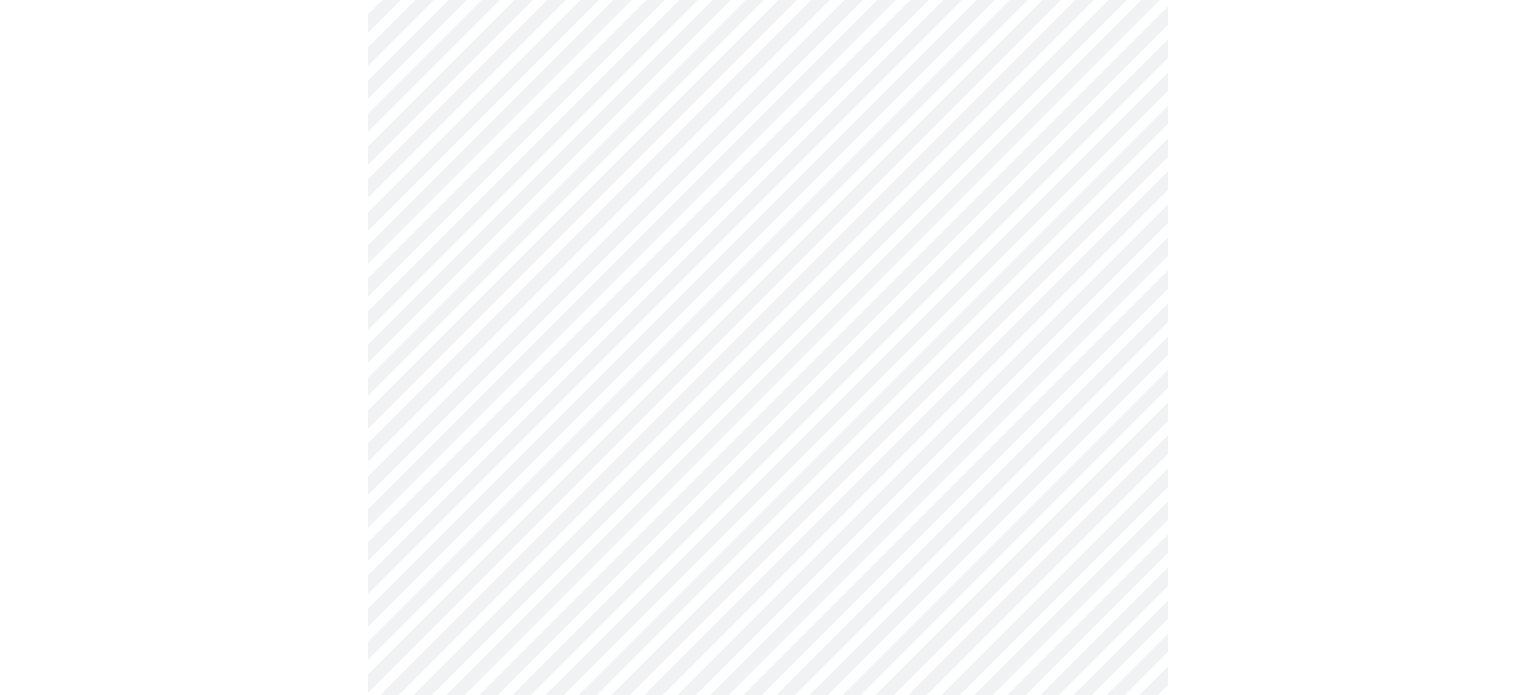 click on "MyMenopauseRx Appointments Messaging Labs 1 Uploads Medications Community Refer a Friend Hi Tara   Intake Questions for Wed, Aug 6th 2025 @ 11:40am-12:00pm 3  /  13 Settings Billing Invoices Log out" at bounding box center (768, 559) 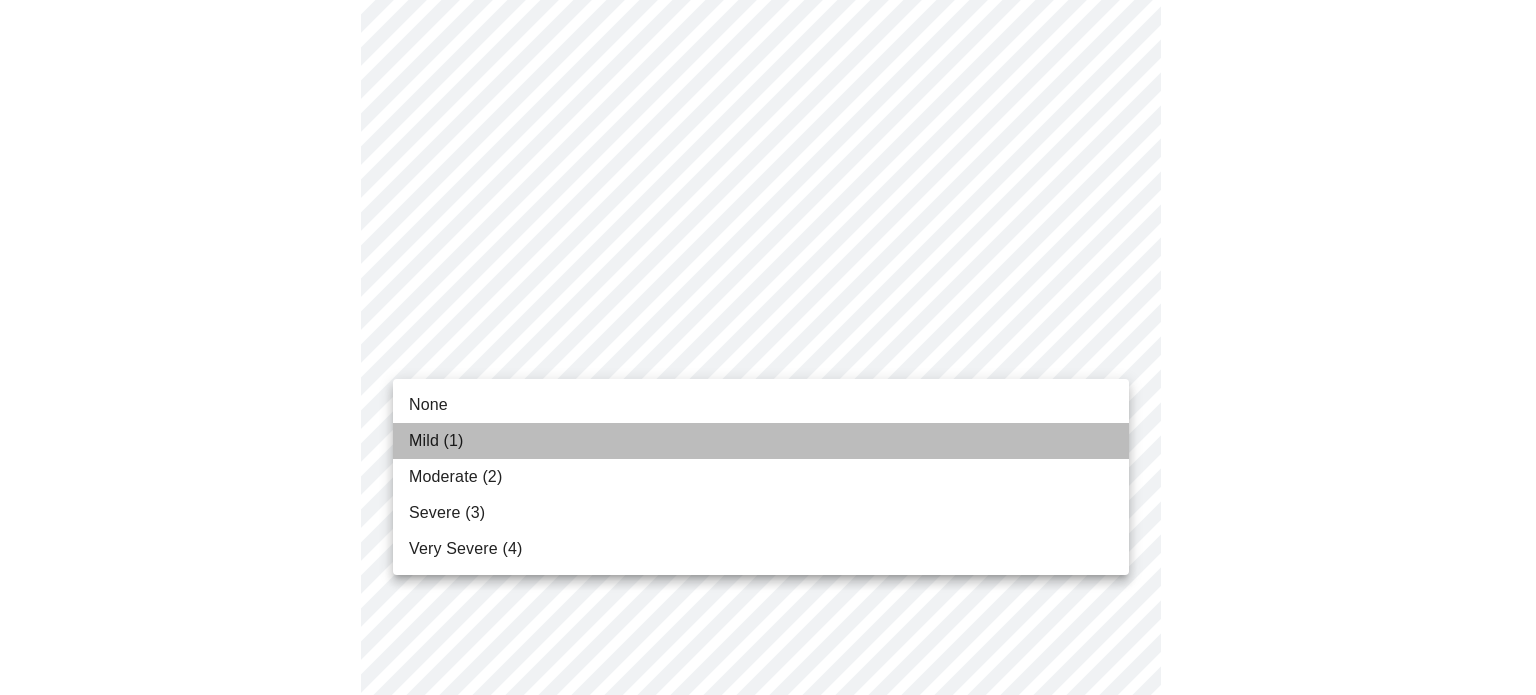 click on "Mild (1)" at bounding box center (761, 441) 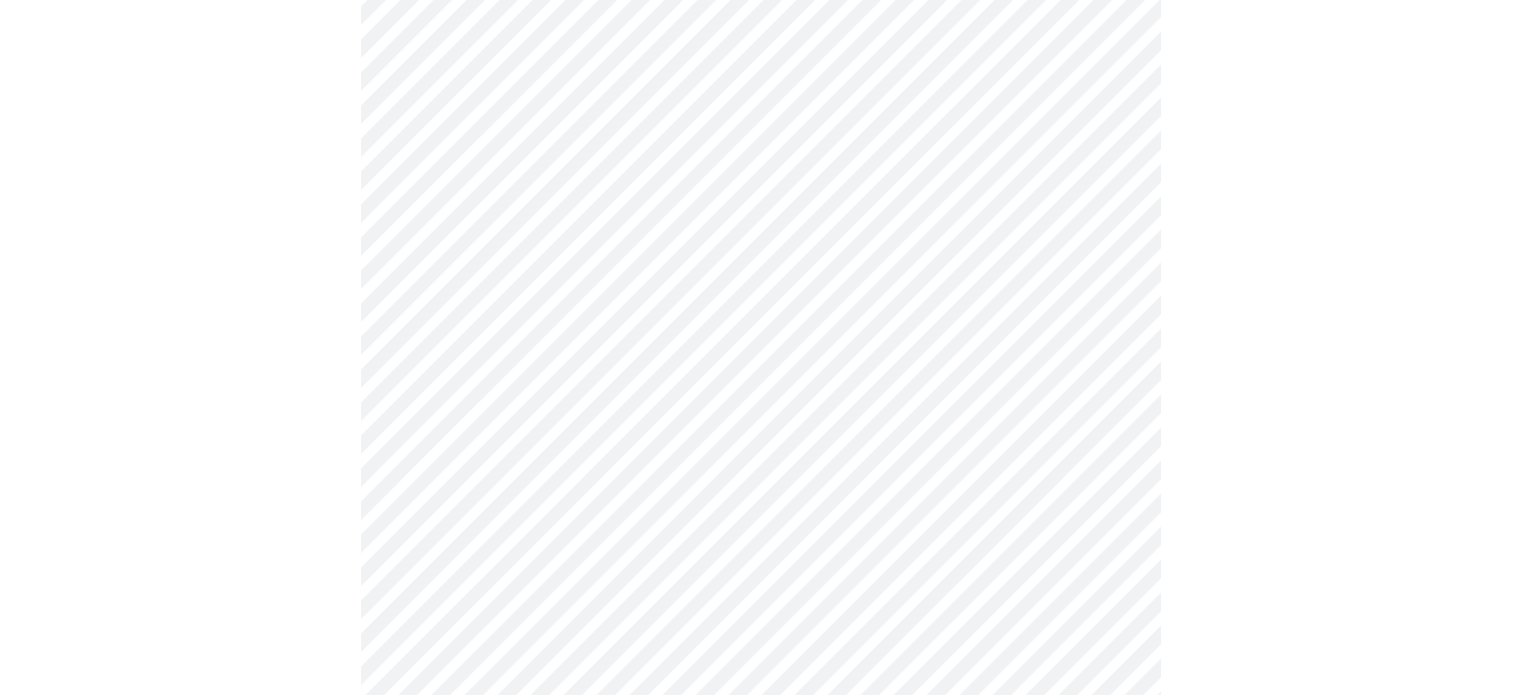 scroll, scrollTop: 500, scrollLeft: 0, axis: vertical 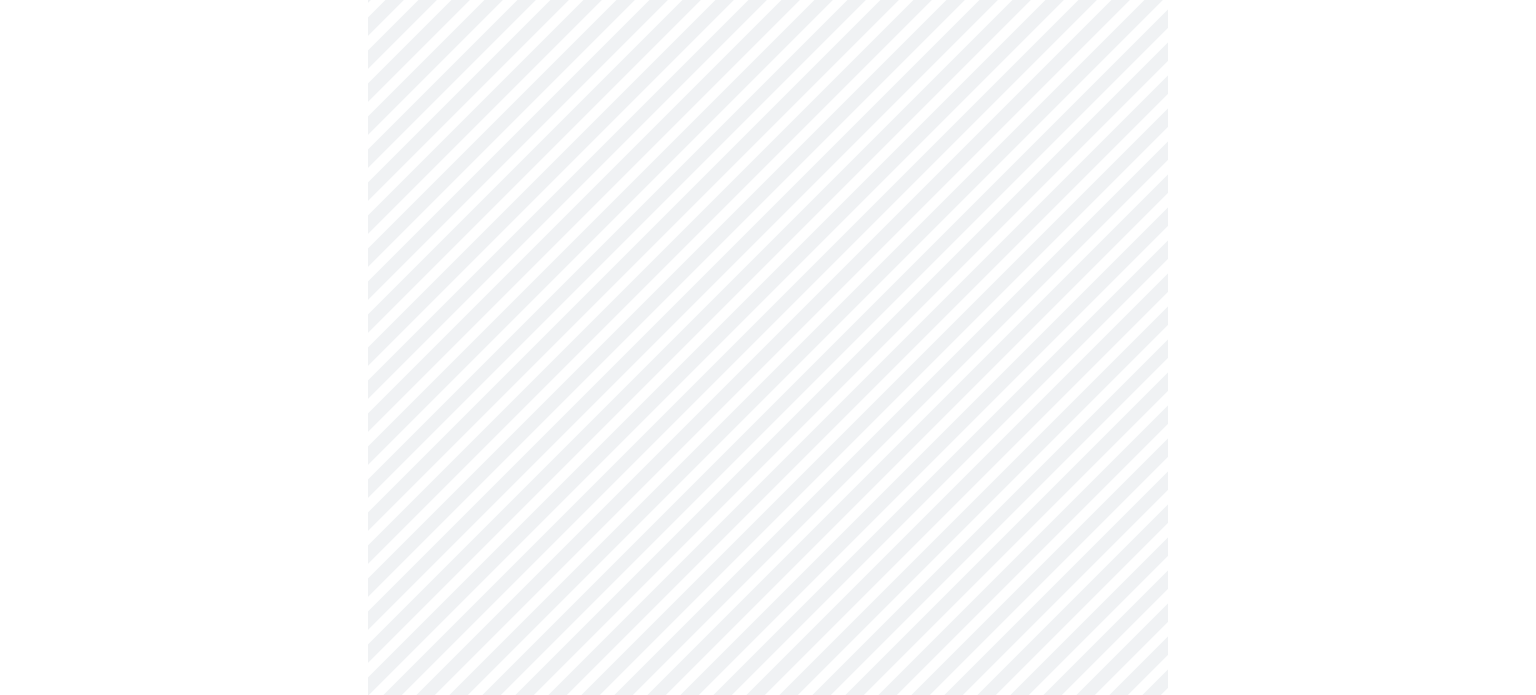 click on "MyMenopauseRx Appointments Messaging Labs 1 Uploads Medications Community Refer a Friend Hi Tara   Intake Questions for Wed, Aug 6th 2025 @ 11:40am-12:00pm 3  /  13 Settings Billing Invoices Log out" at bounding box center [768, 823] 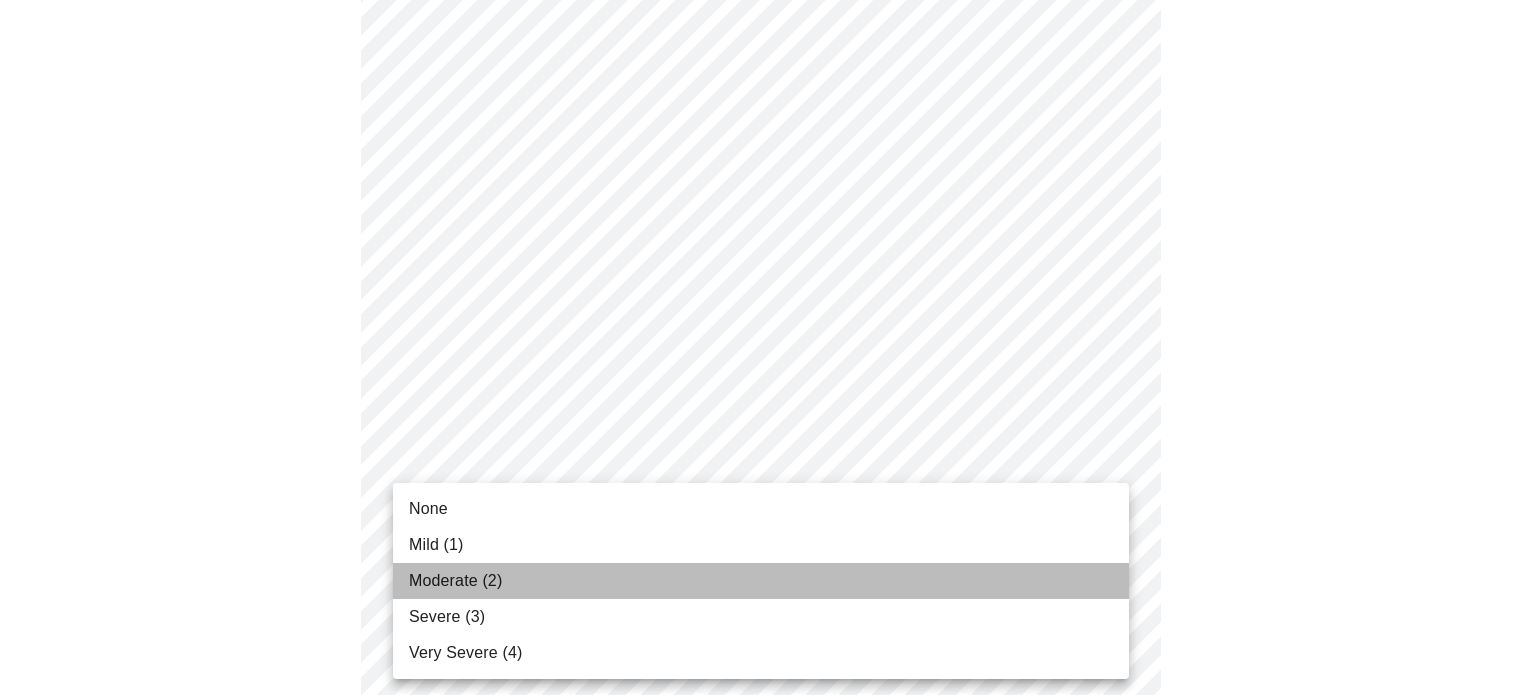 click on "Moderate (2)" at bounding box center [761, 581] 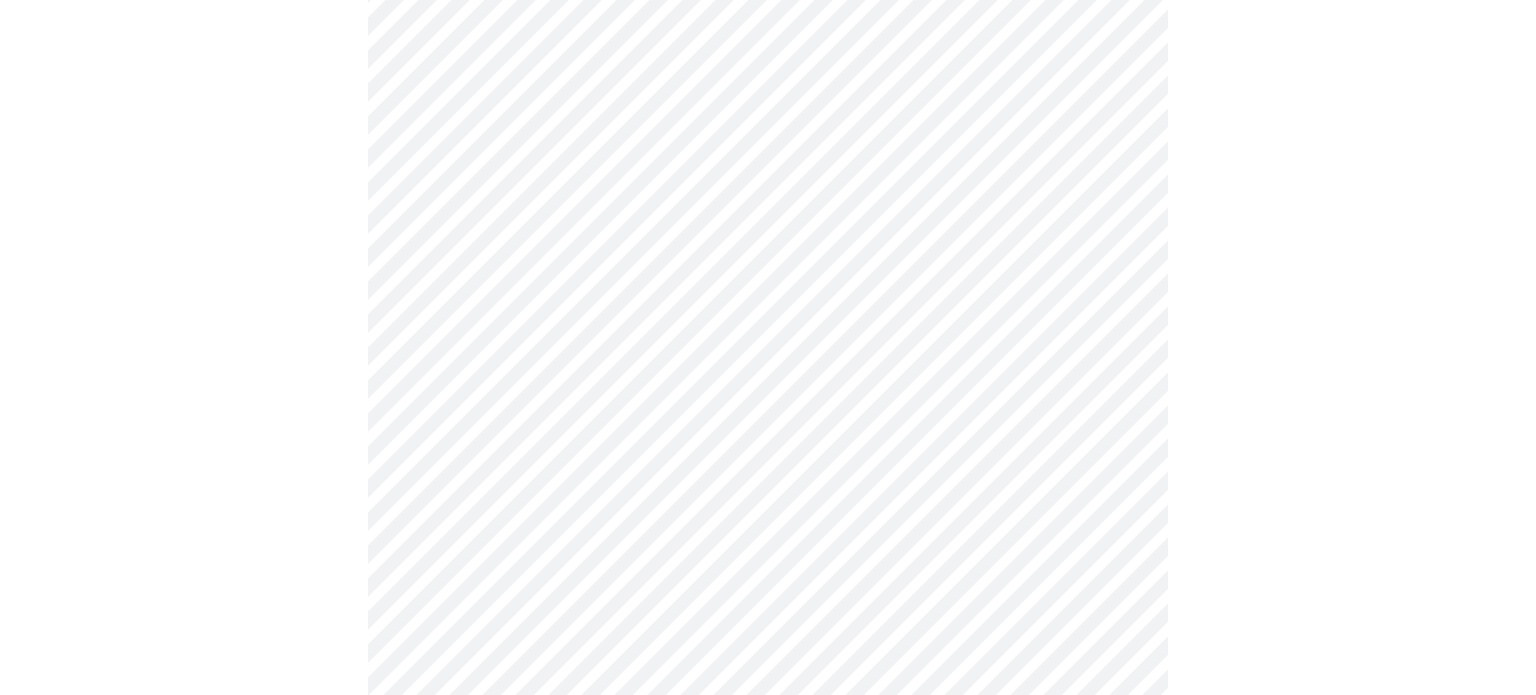 click on "MyMenopauseRx Appointments Messaging Labs 1 Uploads Medications Community Refer a Friend Hi Tara   Intake Questions for Wed, Aug 6th 2025 @ 11:40am-12:00pm 3  /  13 Settings Billing Invoices Log out" at bounding box center [768, 809] 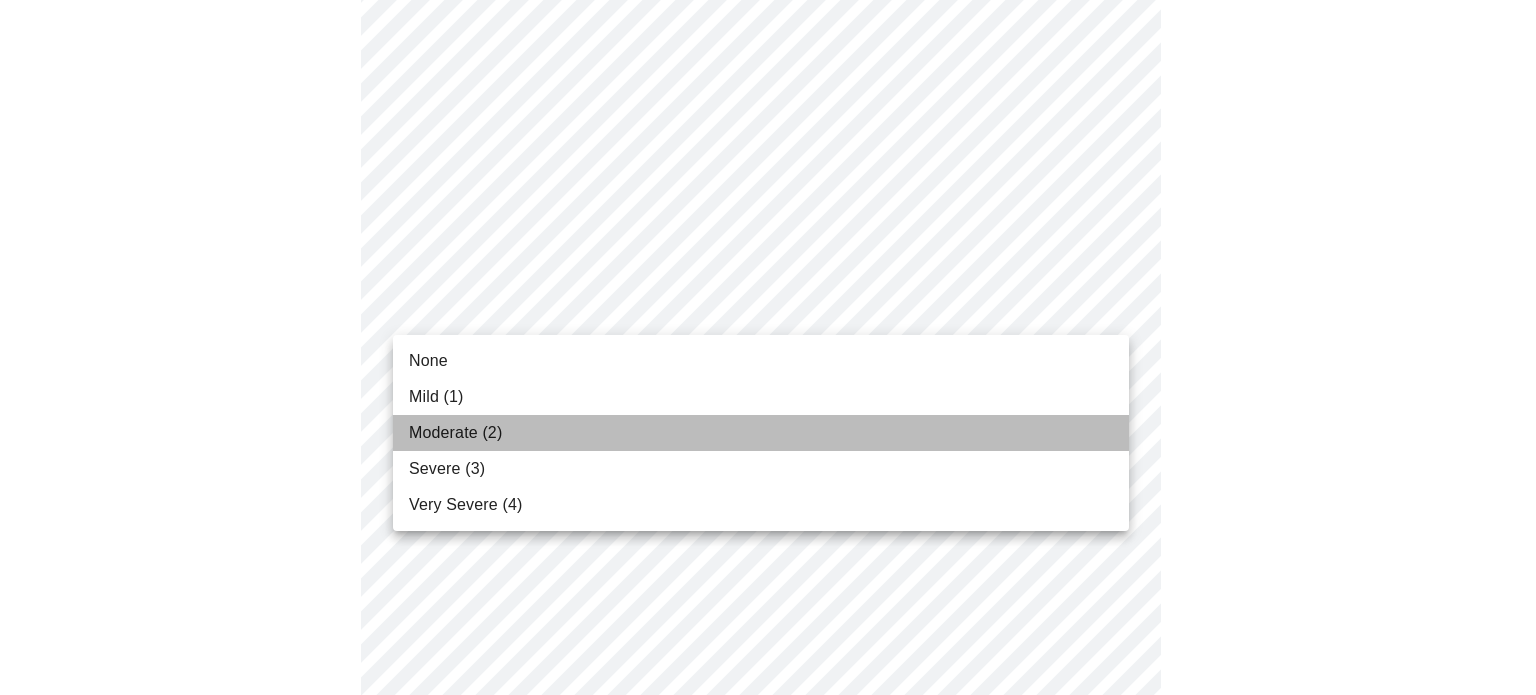 click on "Moderate (2)" at bounding box center [761, 433] 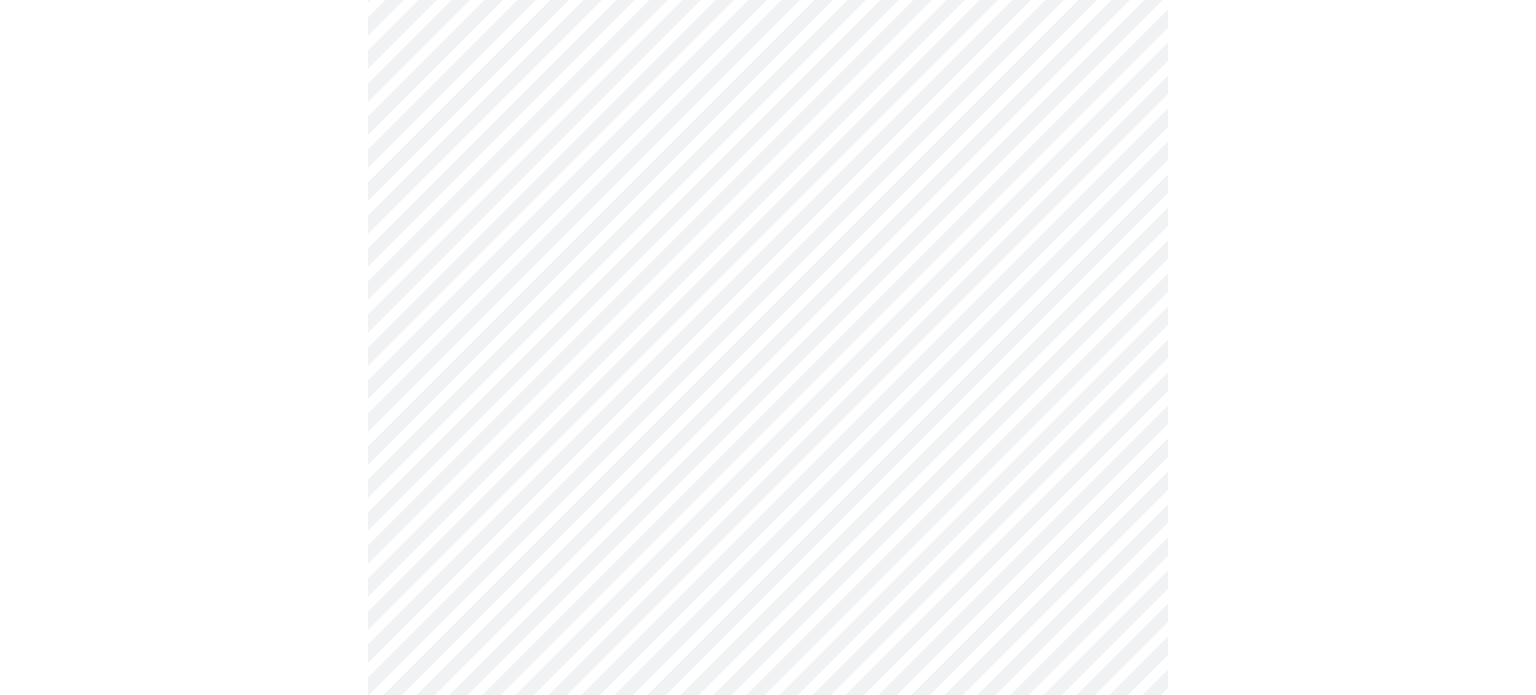 click on "MyMenopauseRx Appointments Messaging Labs 1 Uploads Medications Community Refer a Friend Hi Tara   Intake Questions for Wed, Aug 6th 2025 @ 11:40am-12:00pm 3  /  13 Settings Billing Invoices Log out" at bounding box center (768, 795) 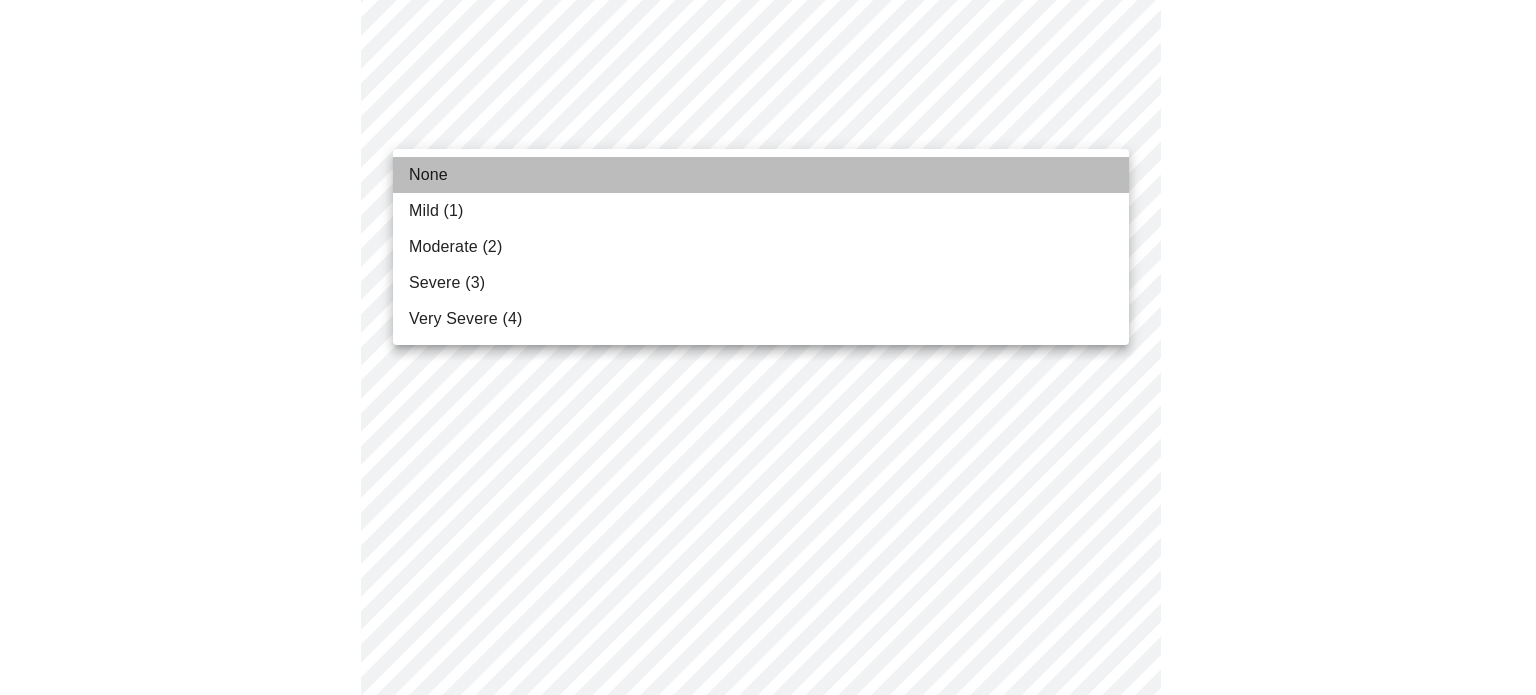 click on "None" at bounding box center (761, 175) 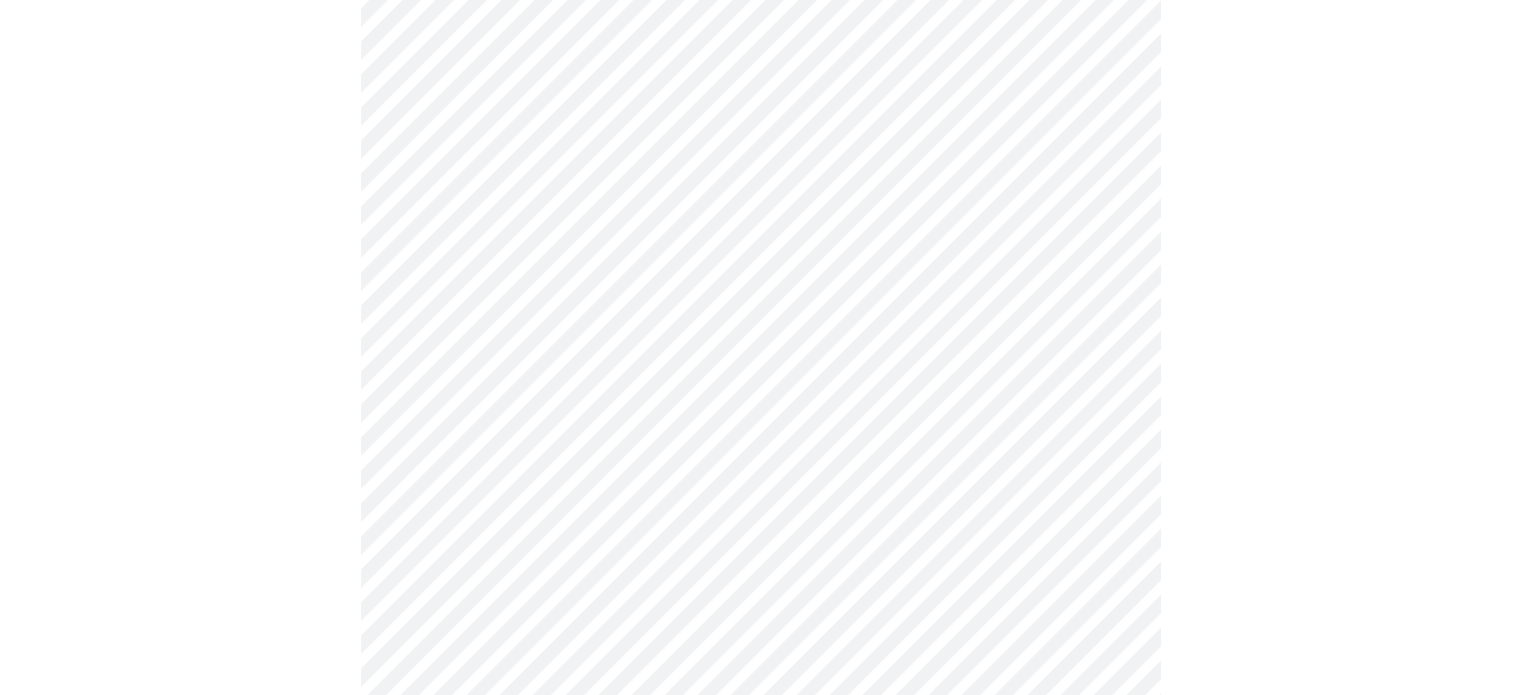 scroll, scrollTop: 1000, scrollLeft: 0, axis: vertical 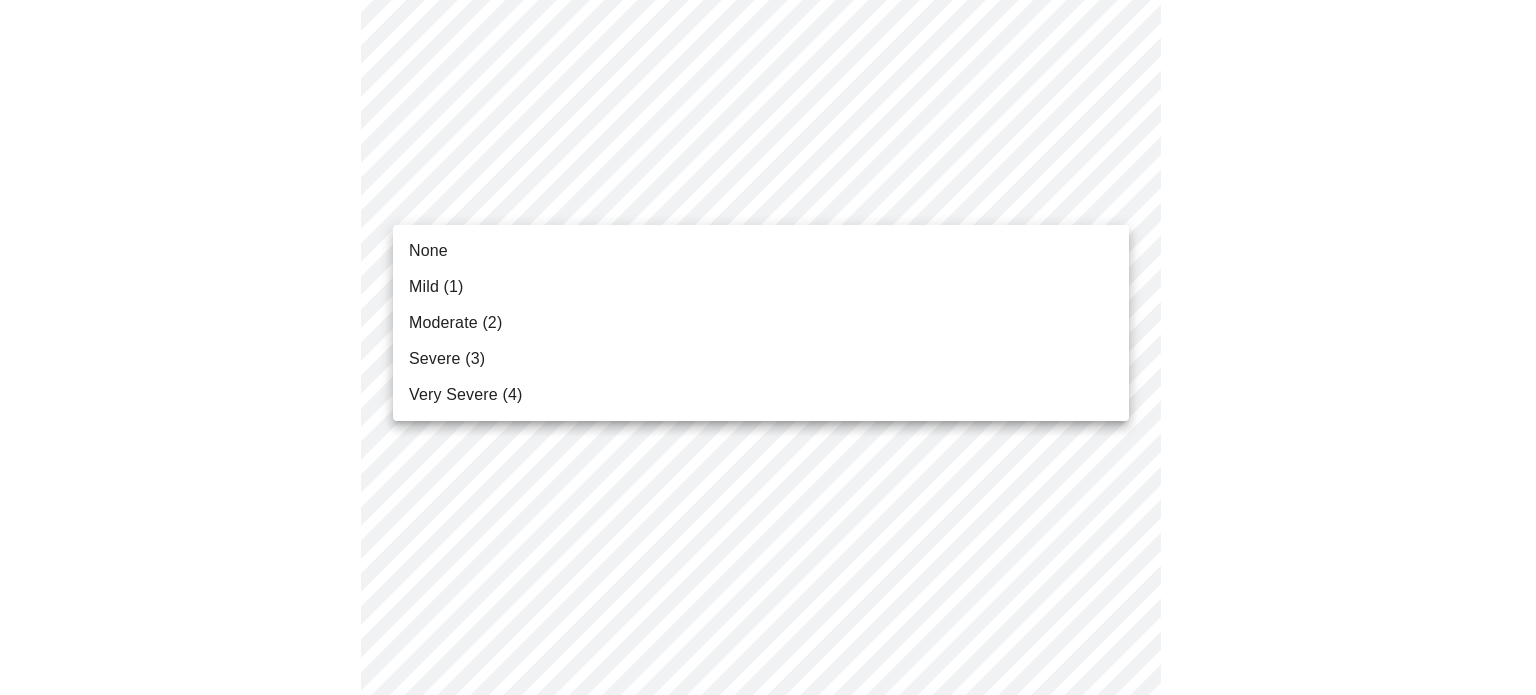 click on "MyMenopauseRx Appointments Messaging Labs 1 Uploads Medications Community Refer a Friend Hi Tara   Intake Questions for Wed, Aug 6th 2025 @ 11:40am-12:00pm 3  /  13 Settings Billing Invoices Log out None Mild (1) Moderate (2) Severe (3) Very Severe (4)" at bounding box center (768, 281) 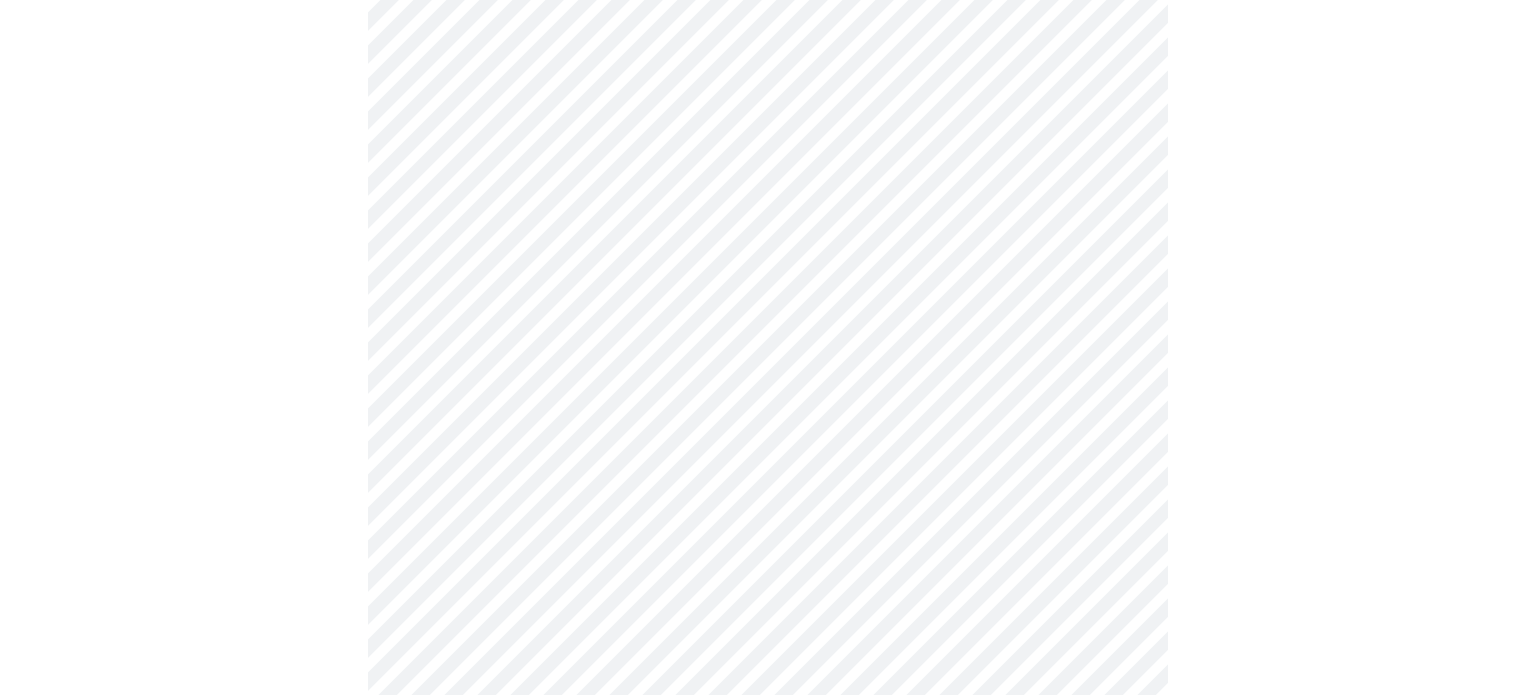 click on "MyMenopauseRx Appointments Messaging Labs 1 Uploads Medications Community Refer a Friend Hi Tara   Intake Questions for Wed, Aug 6th 2025 @ 11:40am-12:00pm 3  /  13 Settings Billing Invoices Log out" at bounding box center [768, 267] 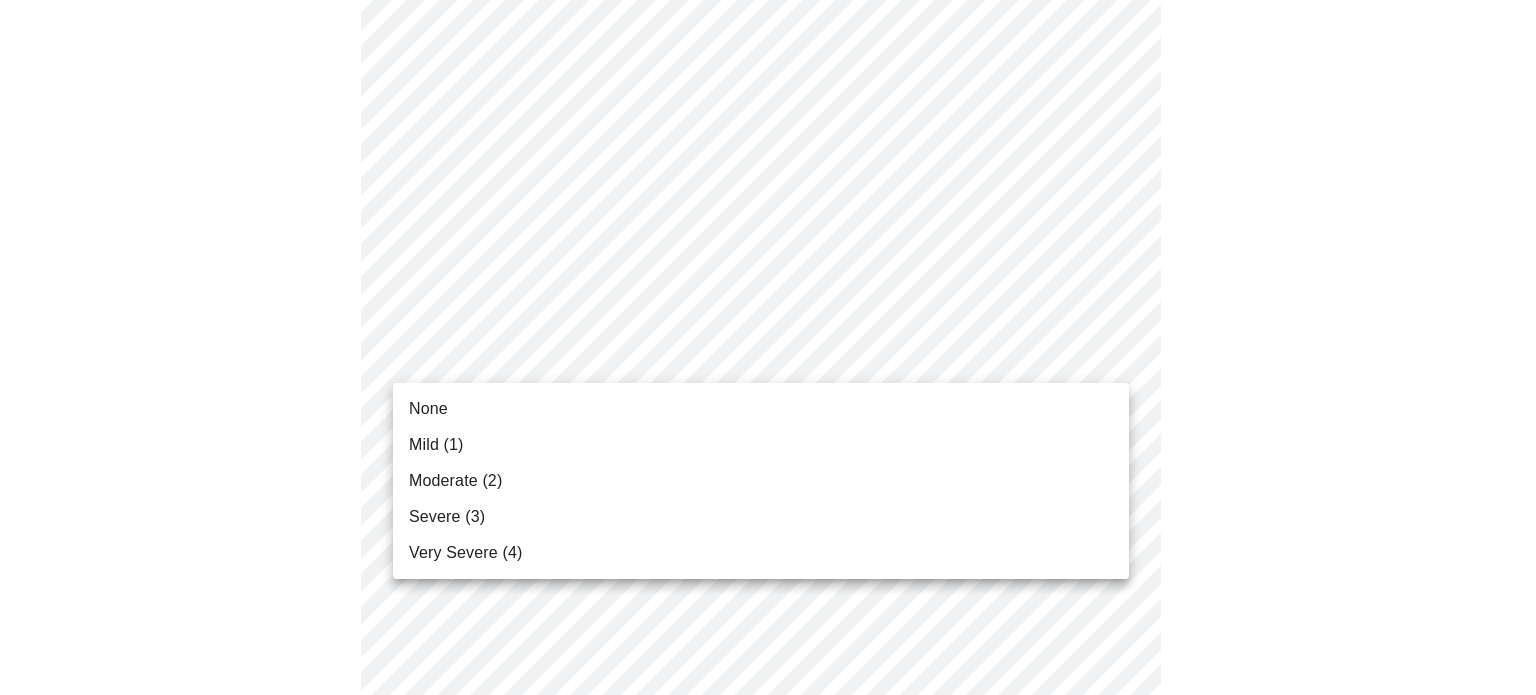 click on "Severe (3)" at bounding box center [761, 517] 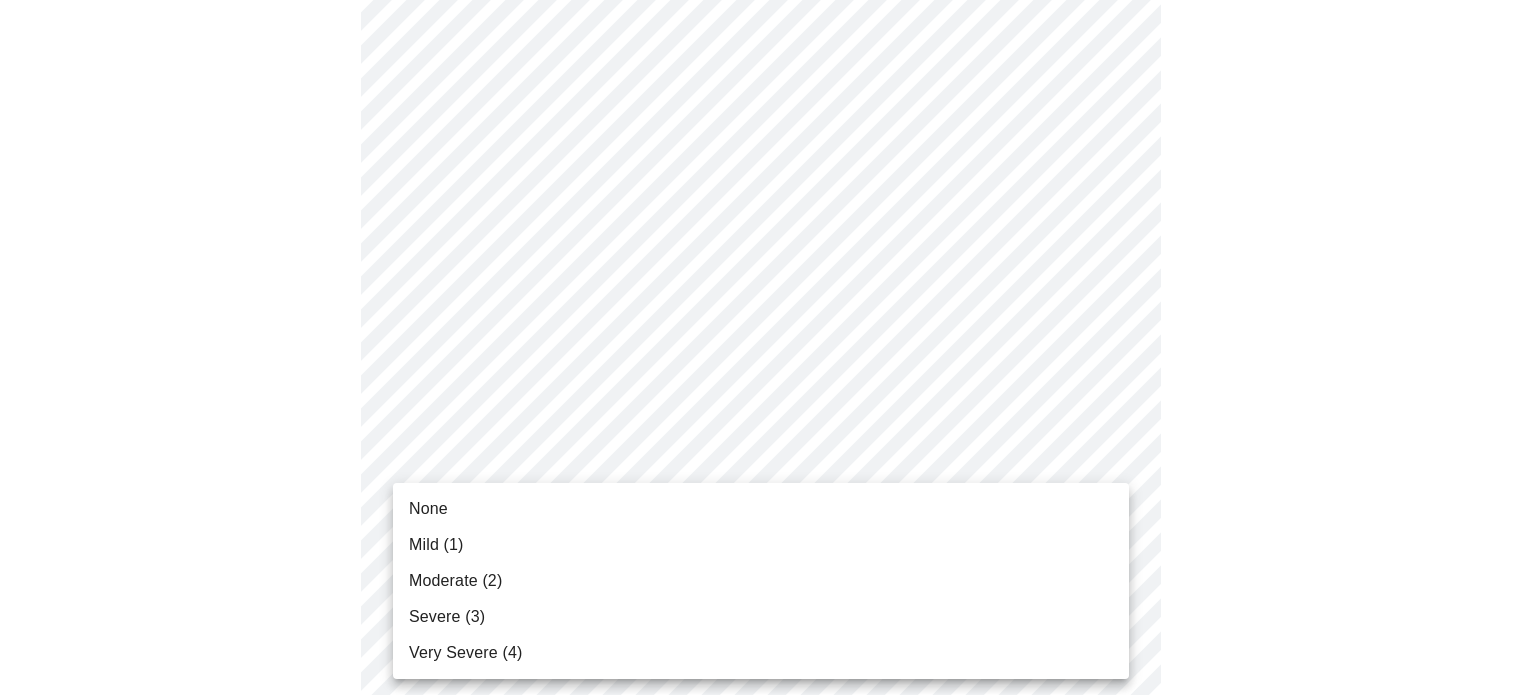 click on "MyMenopauseRx Appointments Messaging Labs 1 Uploads Medications Community Refer a Friend Hi Tara   Intake Questions for Wed, Aug 6th 2025 @ 11:40am-12:00pm 3  /  13 Settings Billing Invoices Log out None Mild (1) Moderate (2) Severe (3) Very Severe (4)" at bounding box center (768, 253) 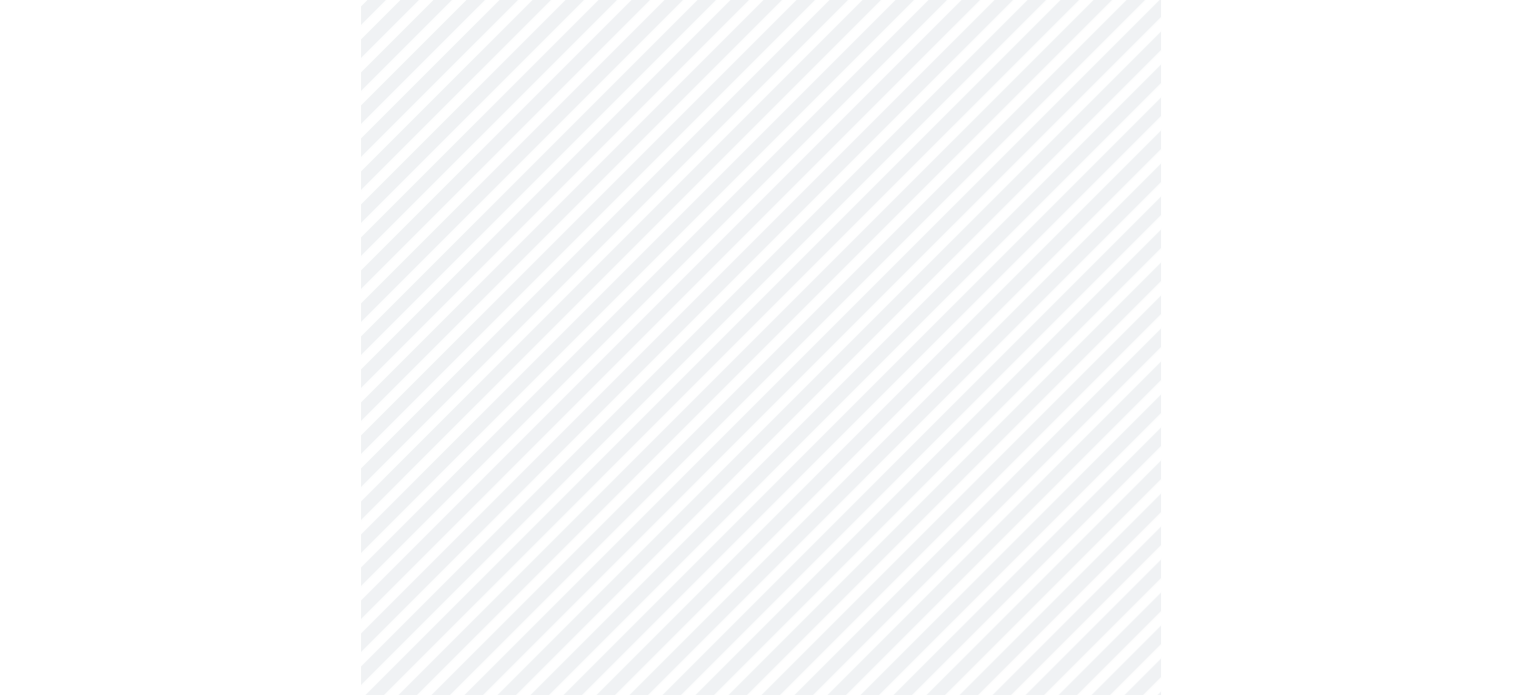 scroll, scrollTop: 1200, scrollLeft: 0, axis: vertical 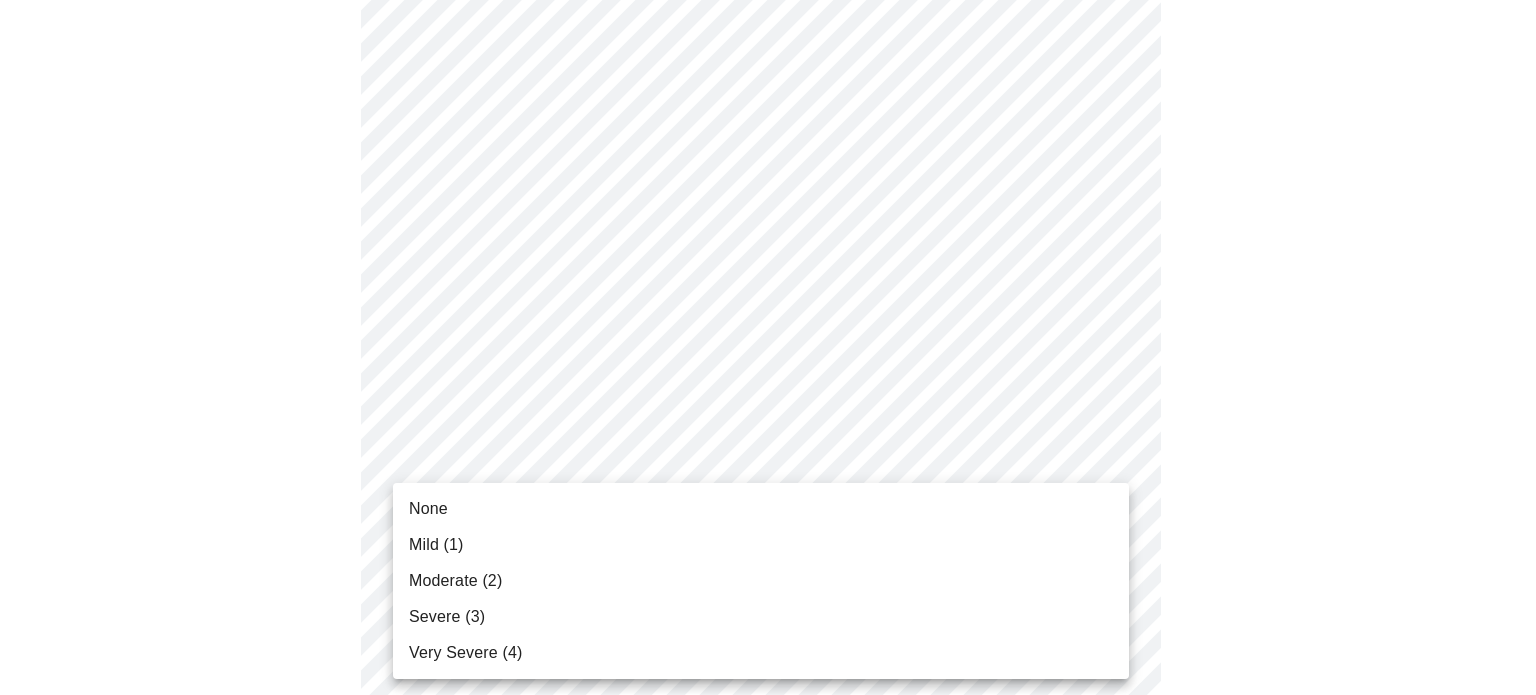 click on "MyMenopauseRx Appointments Messaging Labs 1 Uploads Medications Community Refer a Friend Hi Tara   Intake Questions for Wed, Aug 6th 2025 @ 11:40am-12:00pm 3  /  13 Settings Billing Invoices Log out None Mild (1) Moderate (2) Severe (3) Very Severe (4)" at bounding box center [768, 39] 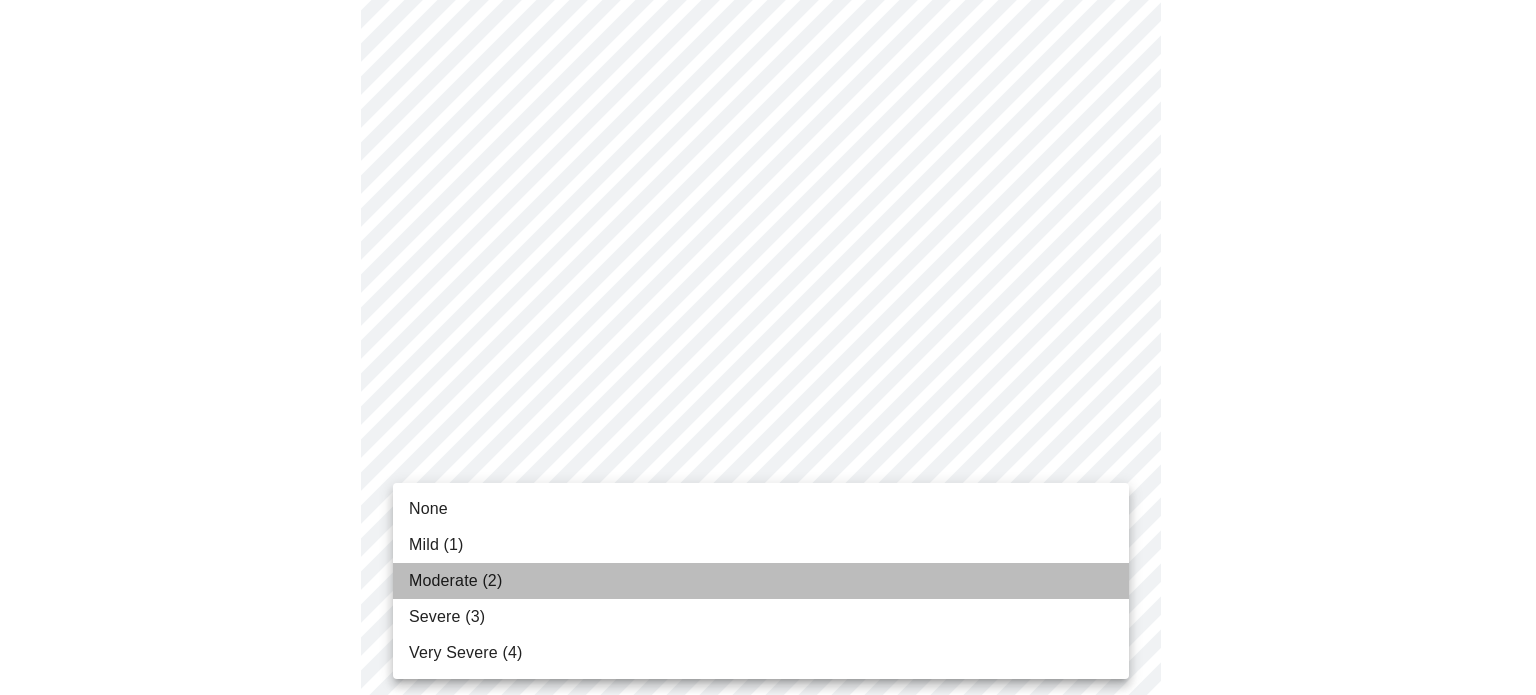 click on "Moderate (2)" at bounding box center [761, 581] 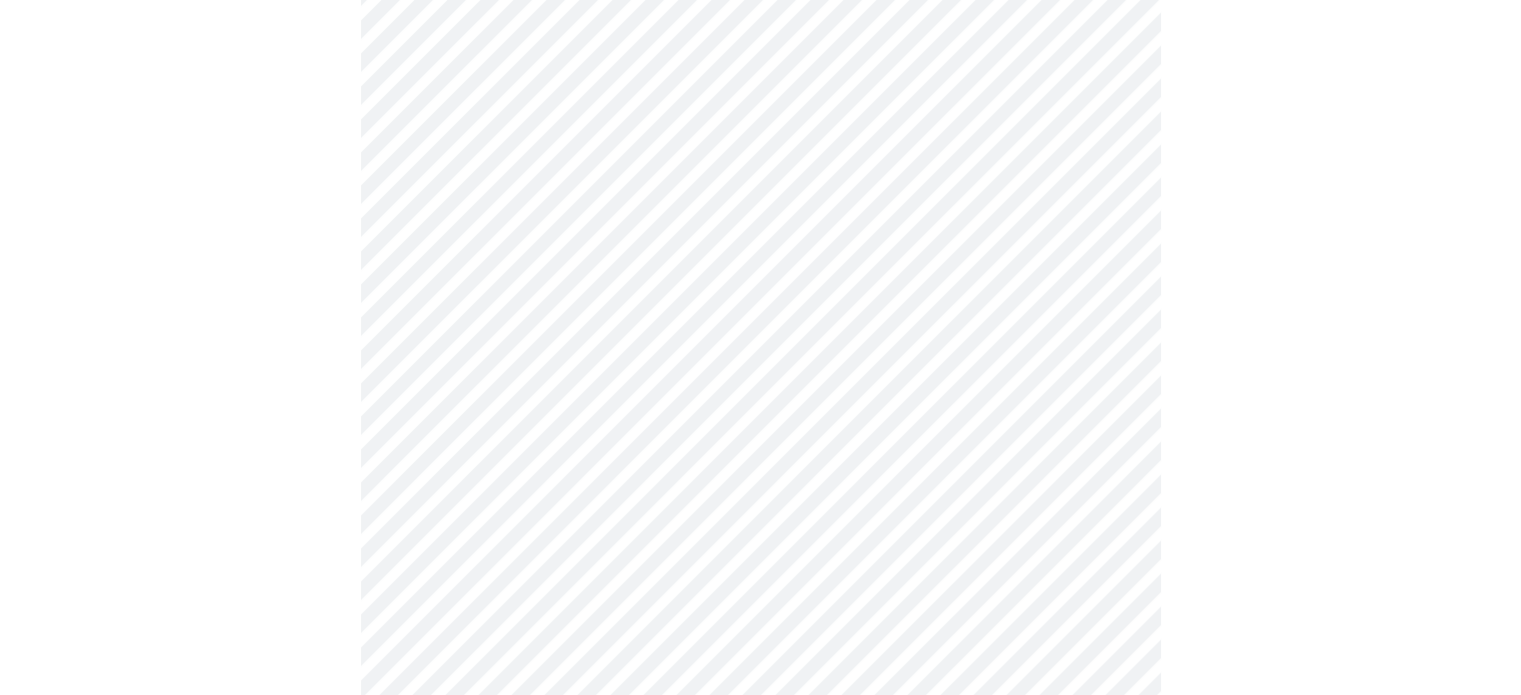 scroll, scrollTop: 1400, scrollLeft: 0, axis: vertical 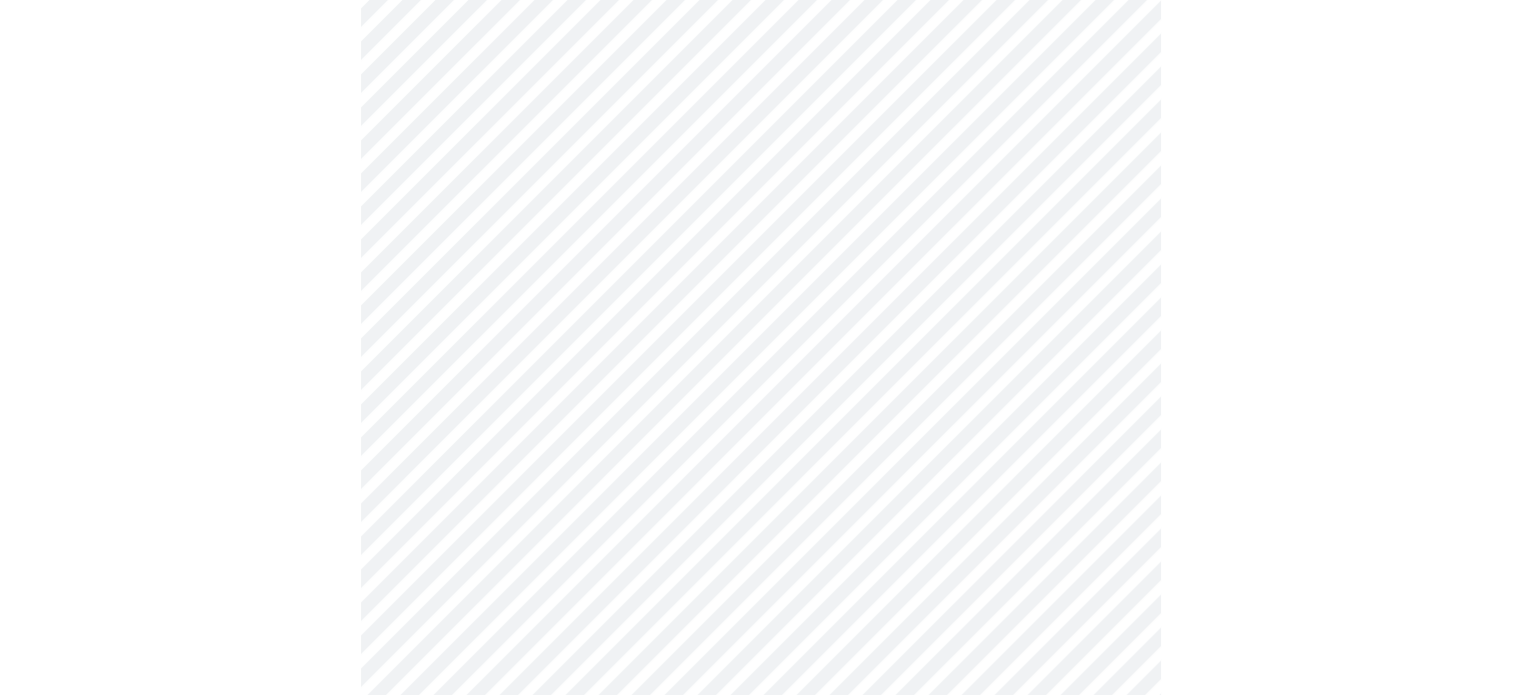 click on "MyMenopauseRx Appointments Messaging Labs 1 Uploads Medications Community Refer a Friend Hi Tara   Intake Questions for Wed, Aug 6th 2025 @ 11:40am-12:00pm 3  /  13 Settings Billing Invoices Log out" at bounding box center [760, -175] 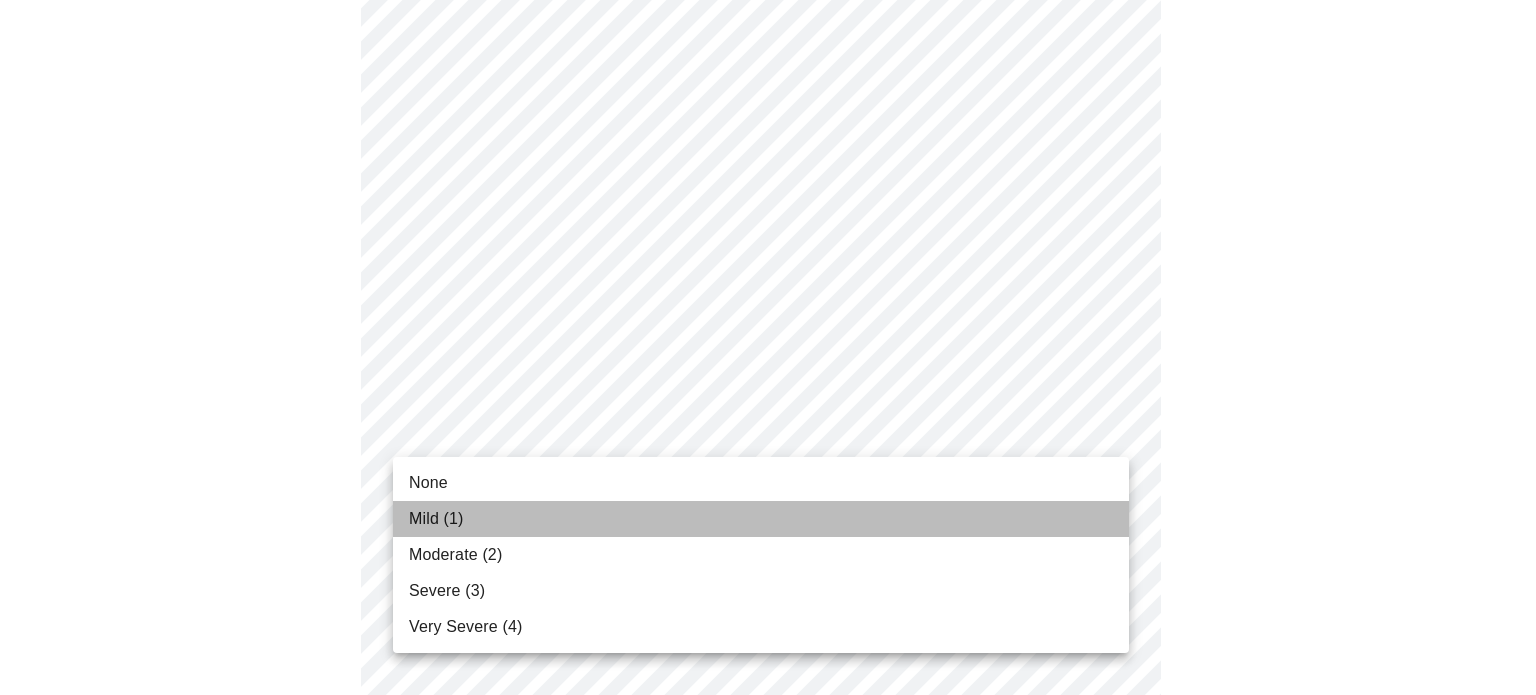 click on "Mild (1)" at bounding box center [761, 519] 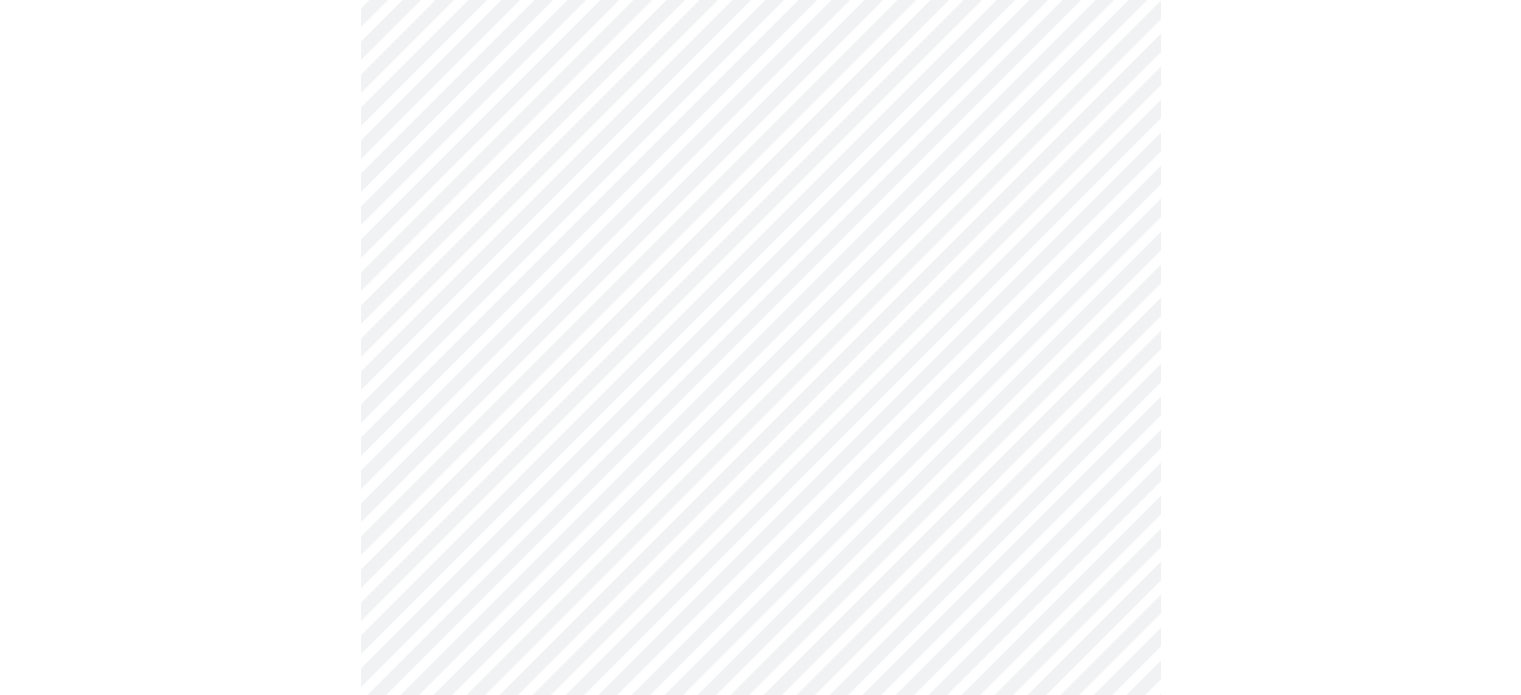 scroll, scrollTop: 1600, scrollLeft: 0, axis: vertical 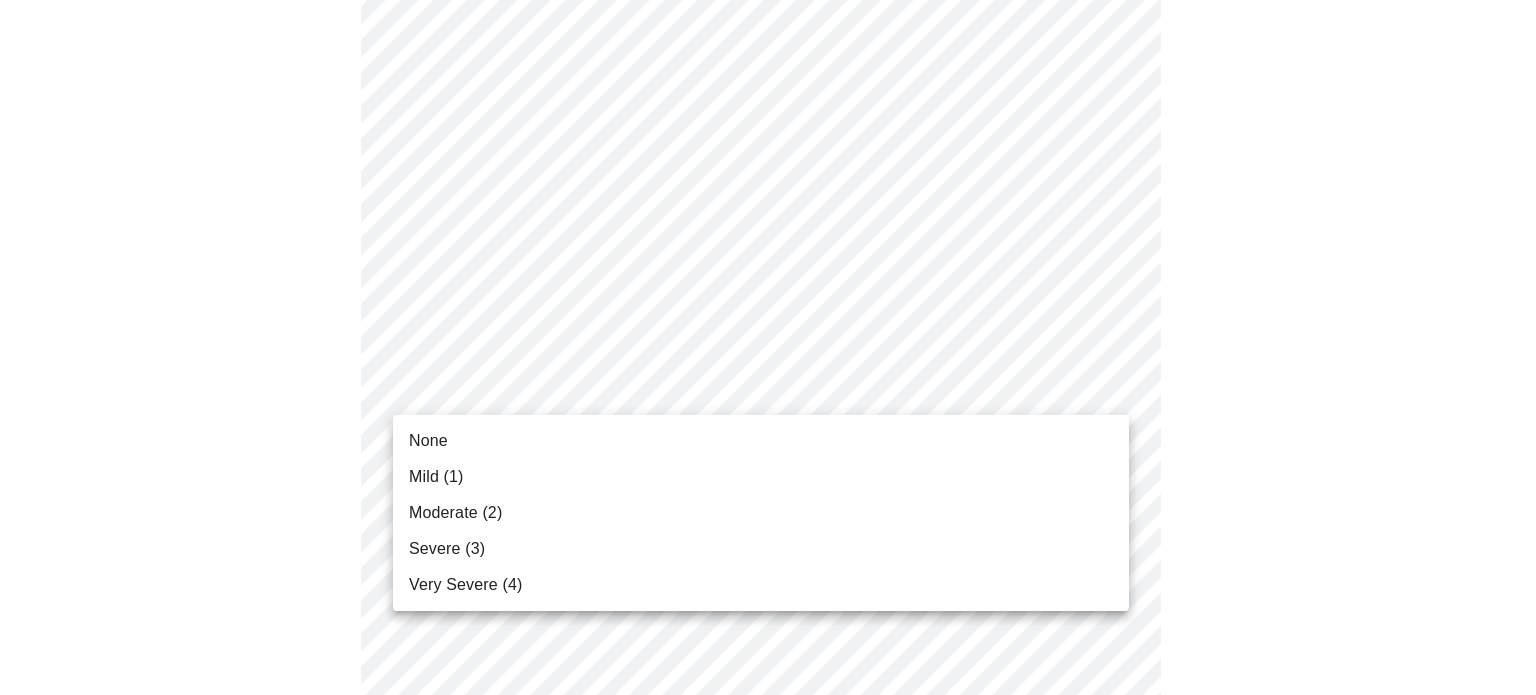 click on "MyMenopauseRx Appointments Messaging Labs 1 Uploads Medications Community Refer a Friend Hi Tara   Intake Questions for Wed, Aug 6th 2025 @ 11:40am-12:00pm 3  /  13 Settings Billing Invoices Log out None Mild (1) Moderate (2) Severe (3) Very Severe (4)" at bounding box center [768, -389] 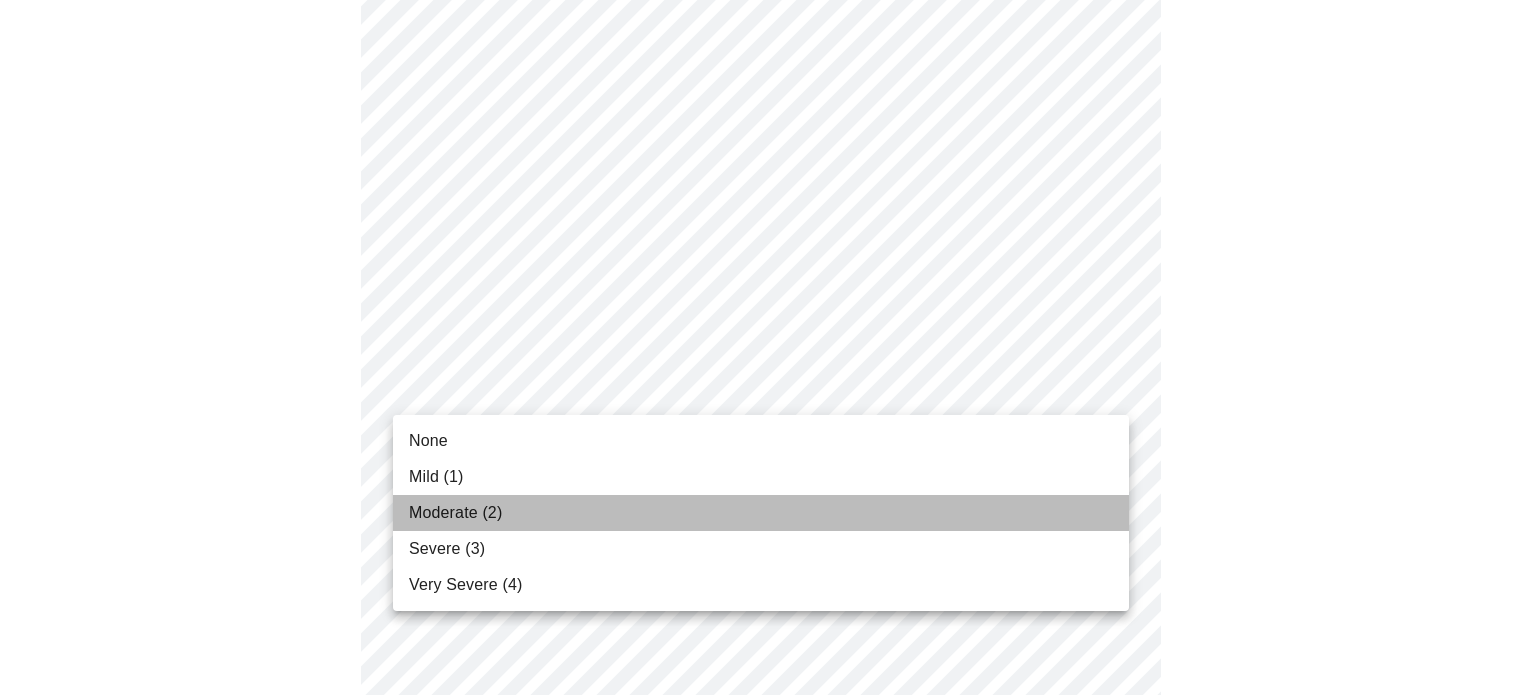 click on "Moderate (2)" at bounding box center (761, 513) 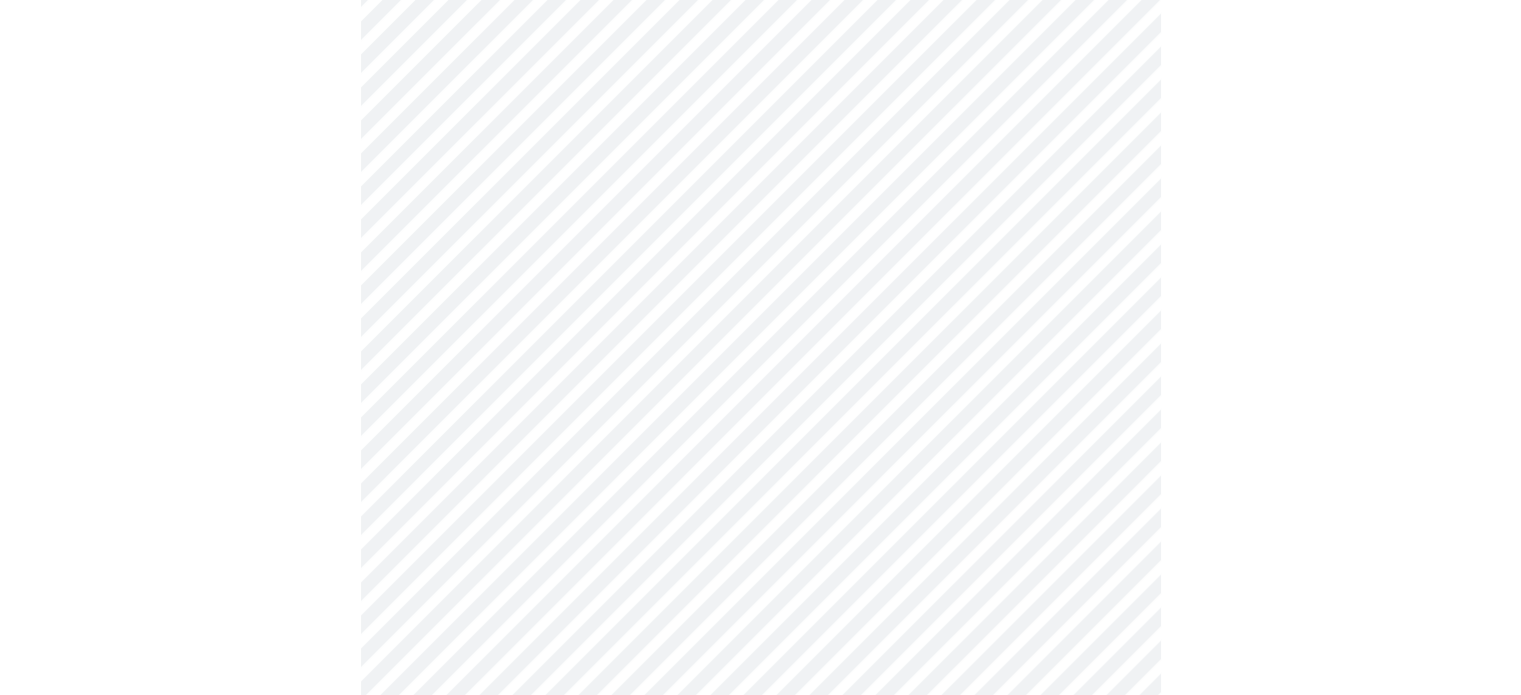 scroll, scrollTop: 200, scrollLeft: 0, axis: vertical 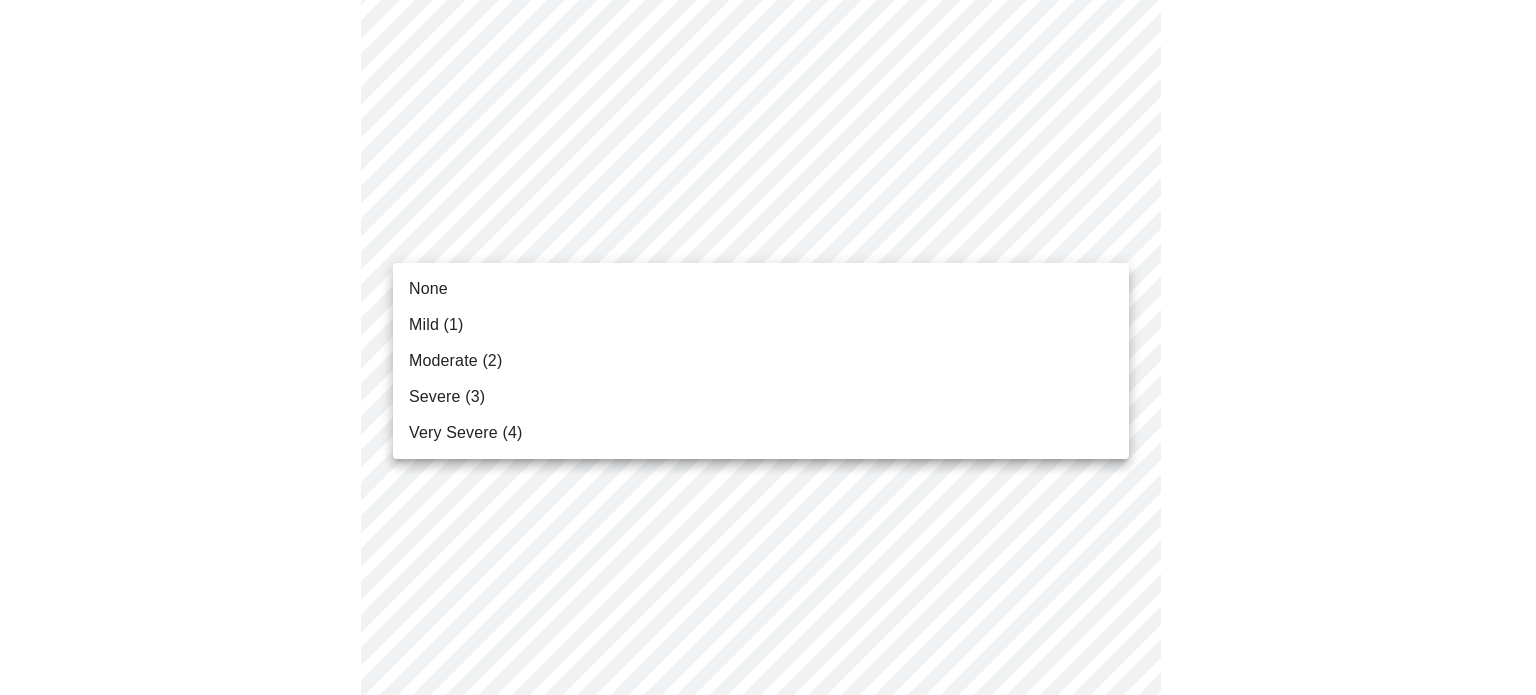 click on "MyMenopauseRx Appointments Messaging Labs 1 Uploads Medications Community Refer a Friend Hi Tara   Intake Questions for Wed, Aug 6th 2025 @ 11:40am-12:00pm 3  /  13 Settings Billing Invoices Log out None Mild (1) Moderate (2) Severe (3)  Very Severe (4)" at bounding box center [768, 997] 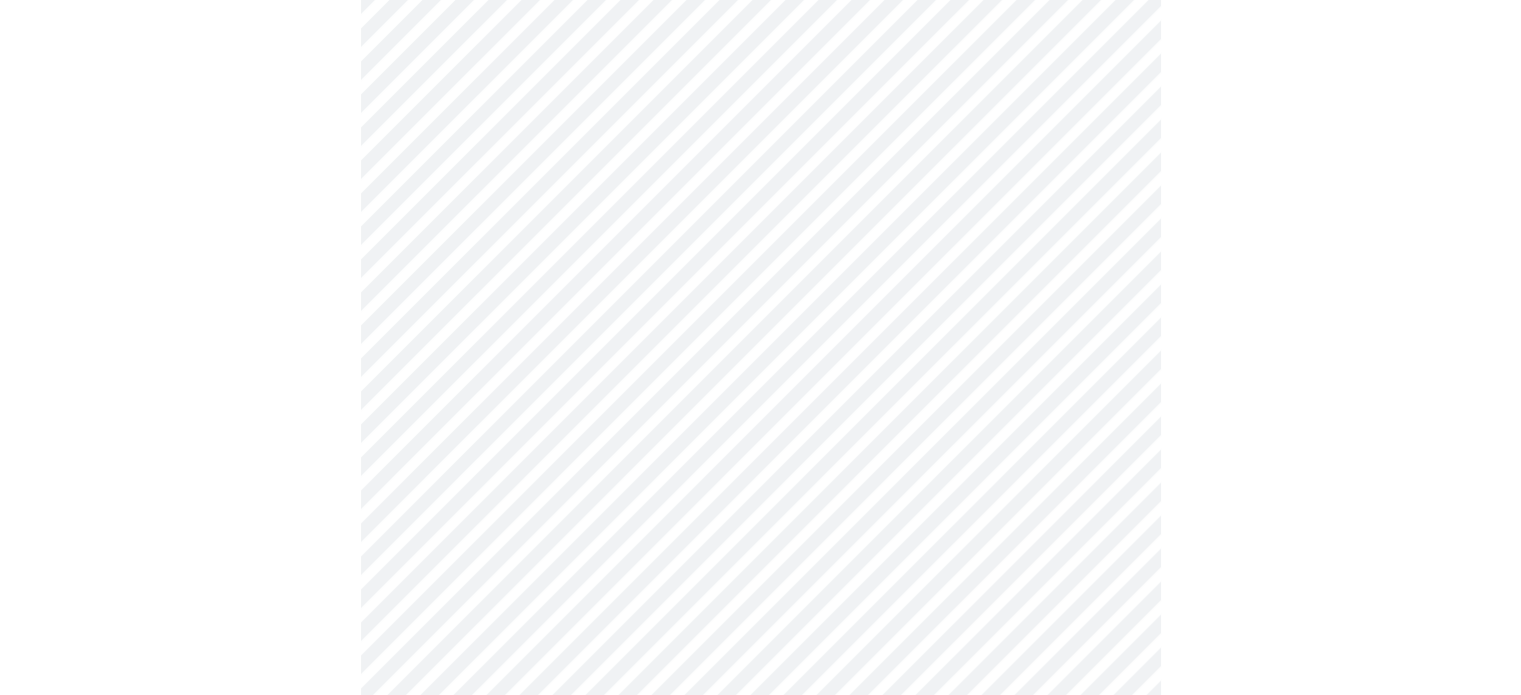 scroll, scrollTop: 600, scrollLeft: 0, axis: vertical 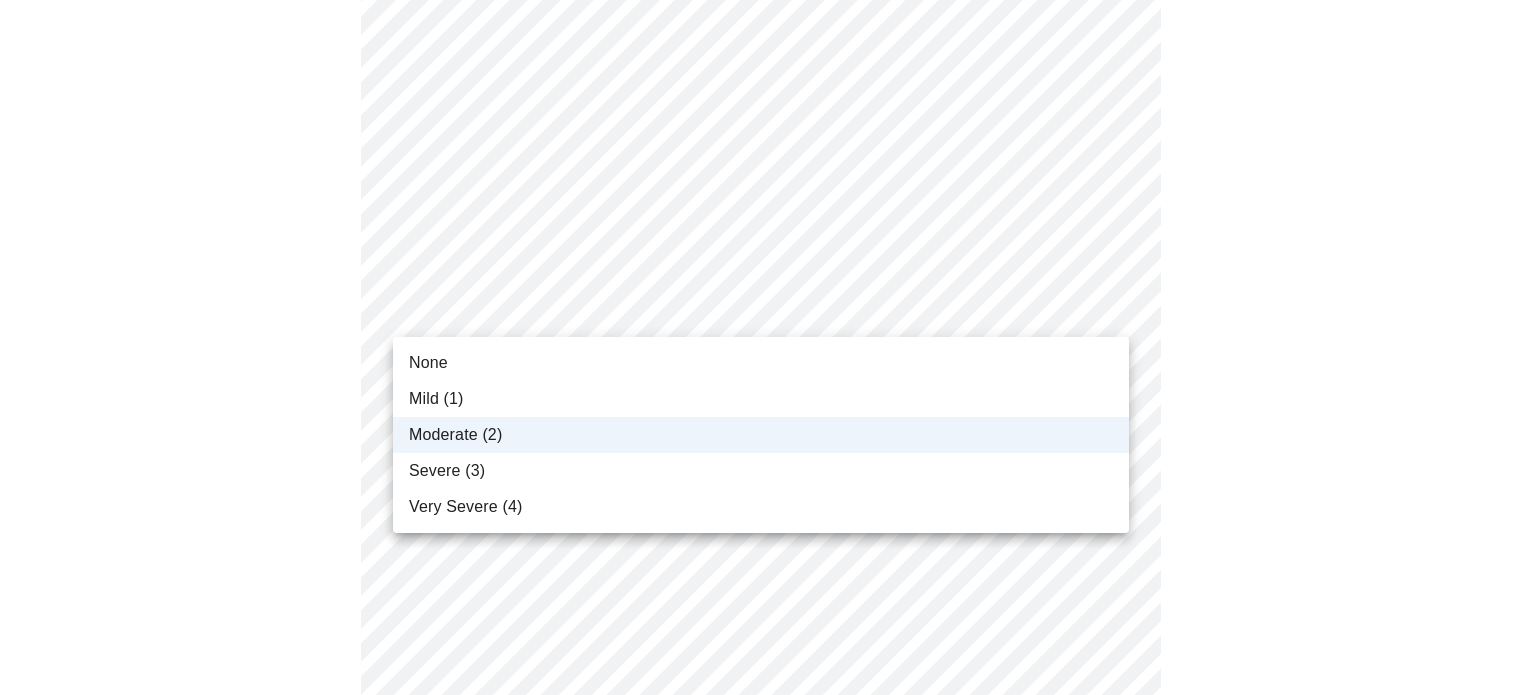 click on "MyMenopauseRx Appointments Messaging Labs 1 Uploads Medications Community Refer a Friend Hi Tara   Intake Questions for Wed, Aug 6th 2025 @ 11:40am-12:00pm 3  /  13 Settings Billing Invoices Log out None Mild (1) Moderate (2) Severe (3) Very Severe (4)" at bounding box center (768, 584) 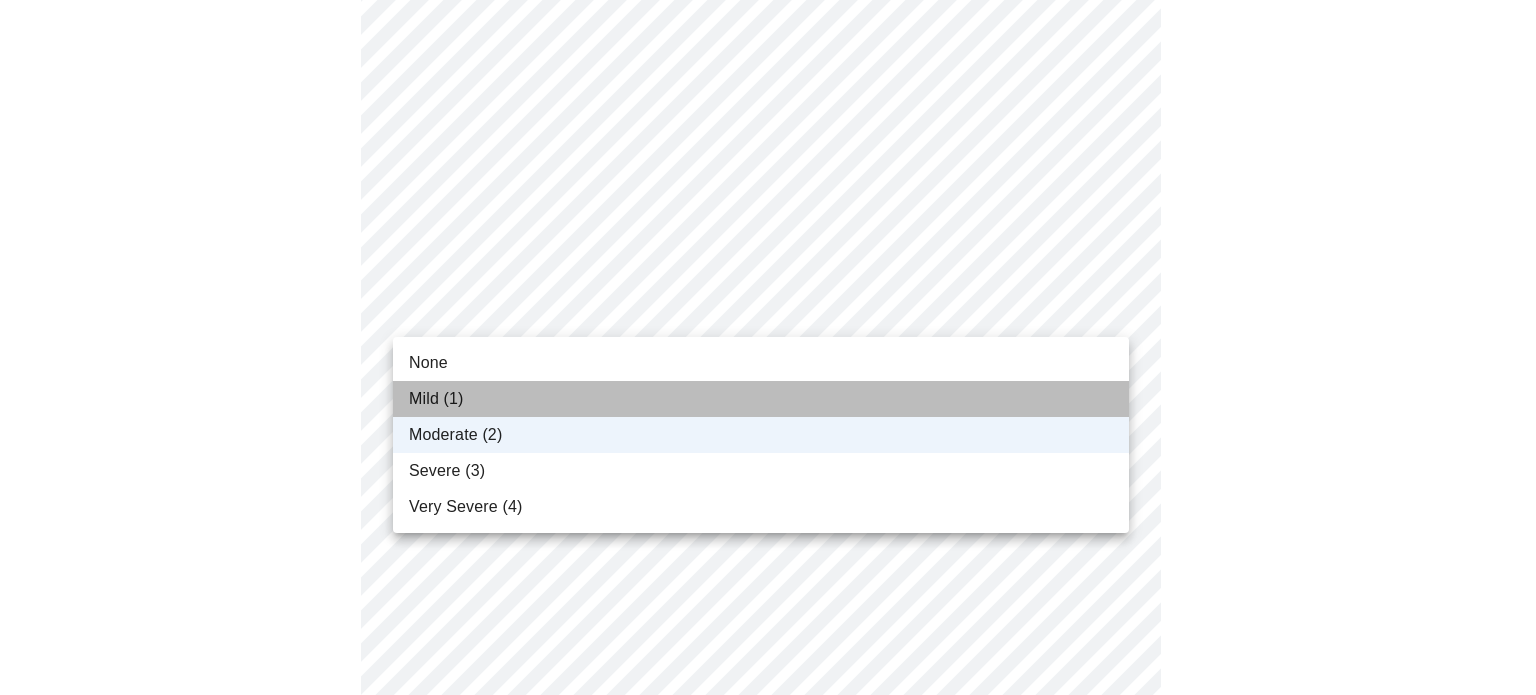 click on "Mild (1)" at bounding box center [761, 399] 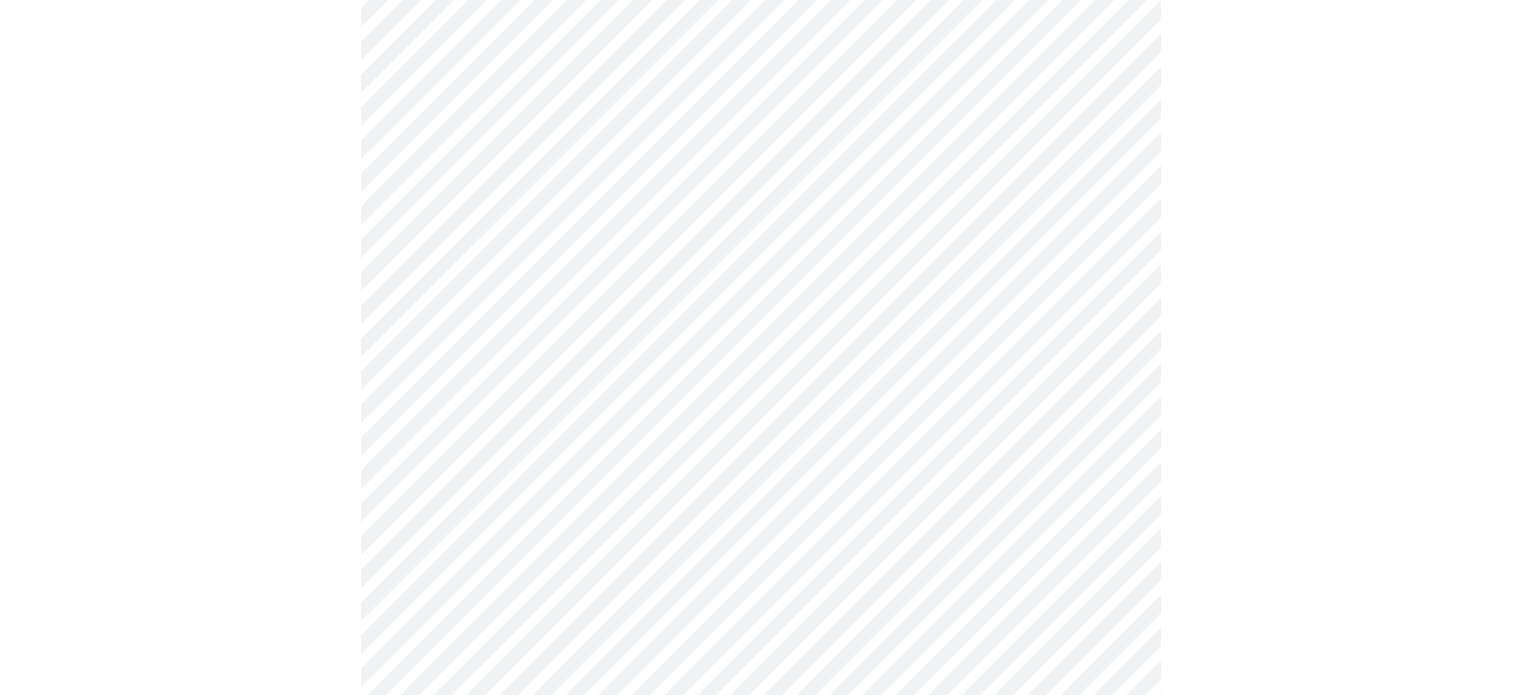 scroll, scrollTop: 600, scrollLeft: 0, axis: vertical 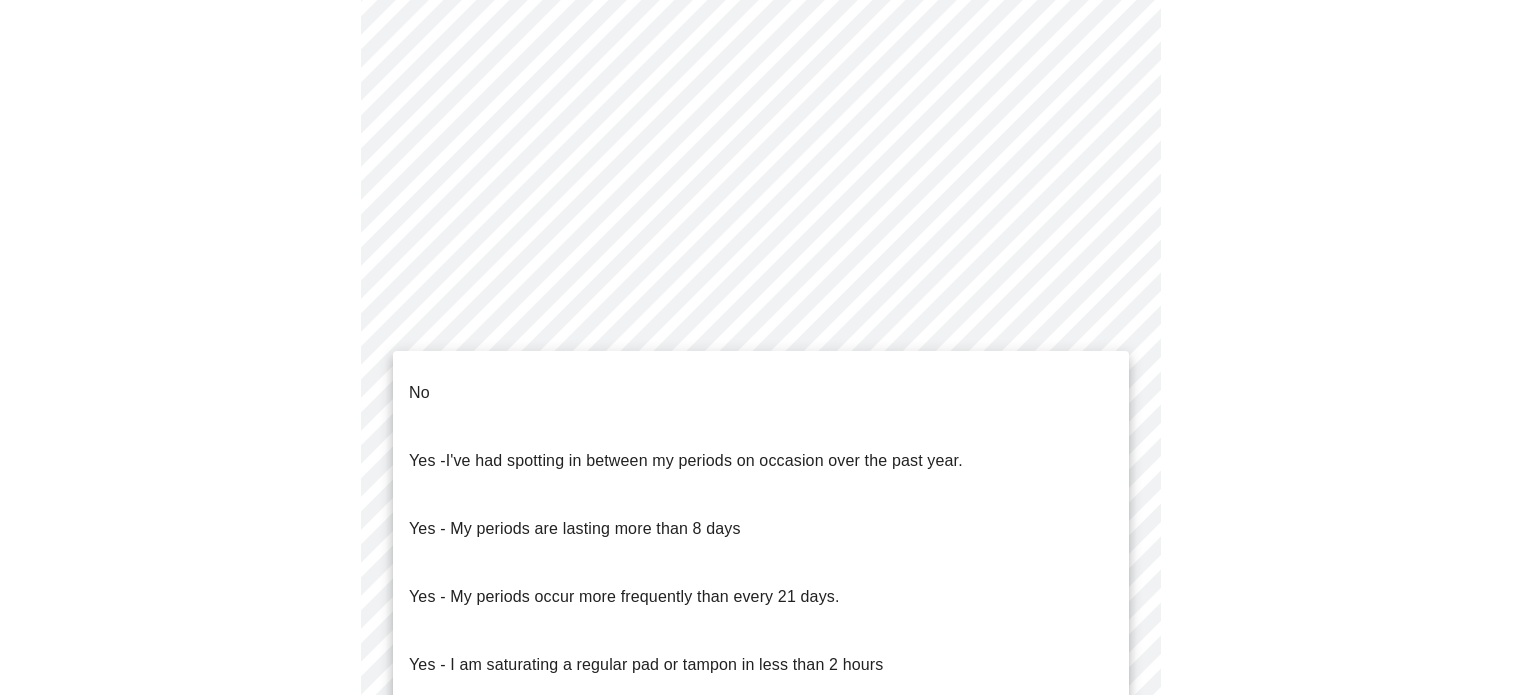 click on "MyMenopauseRx Appointments Messaging Labs 1 Uploads Medications Community Refer a Friend Hi Tara   Intake Questions for Wed, Aug 6th 2025 @ 11:40am-12:00pm 4  /  13 Settings Billing Invoices Log out No
Yes -  I've had spotting in between my periods on occasion over the past year.
Yes - My periods are lasting more than 8 days
Yes - My periods occur more frequently than every 21 days.
Yes - I am saturating a regular pad or tampon in less than 2 hours
Yes - I had bleeding or spotting (even a tinge) after going 12 months without a period" at bounding box center (768, 353) 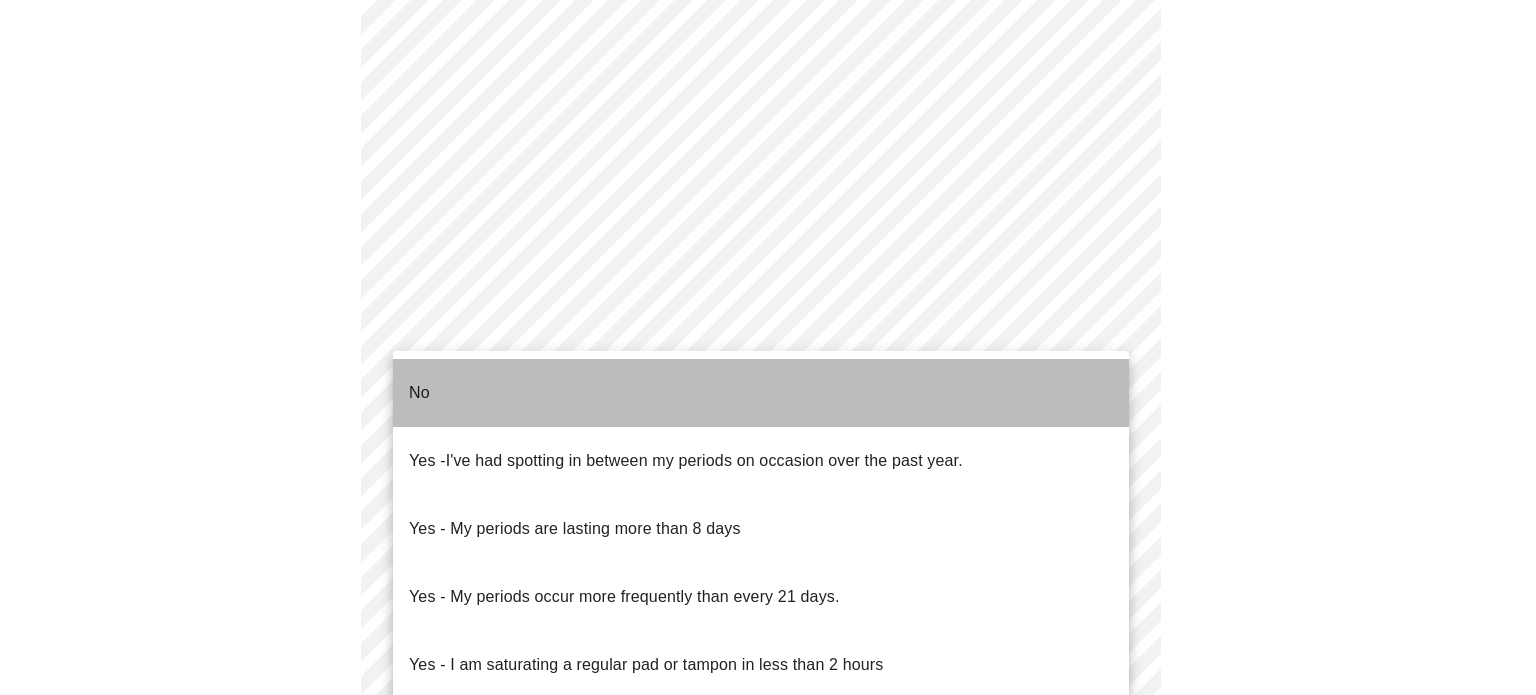 click on "No" at bounding box center [761, 393] 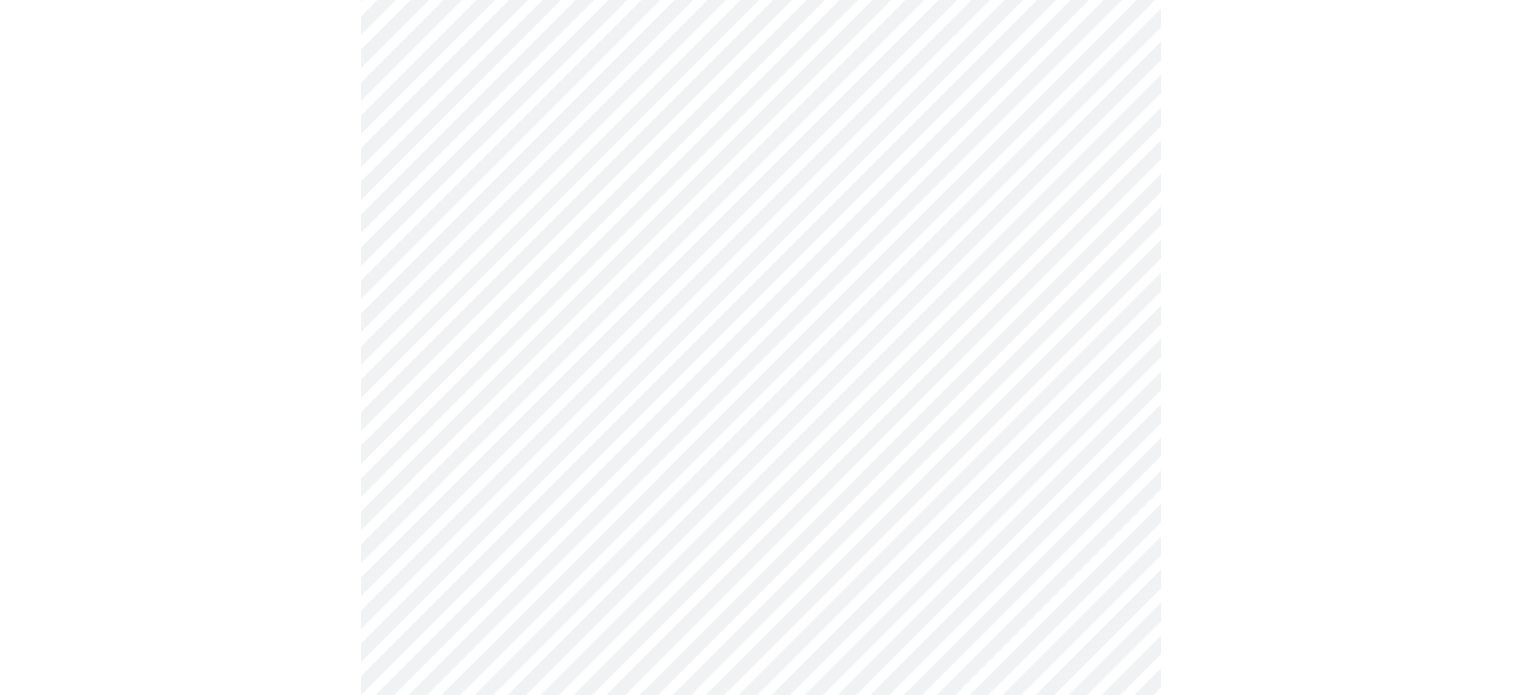 scroll, scrollTop: 900, scrollLeft: 0, axis: vertical 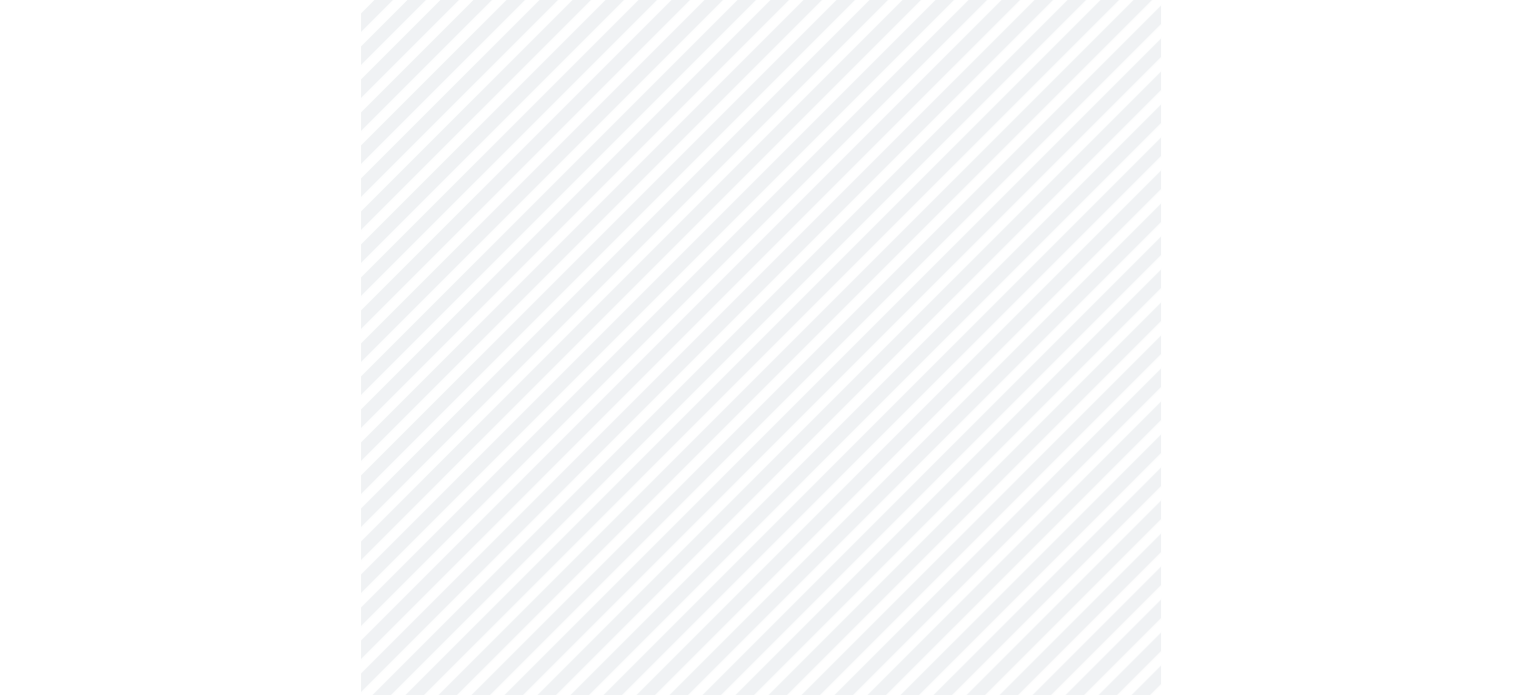 click on "MyMenopauseRx Appointments Messaging Labs 1 Uploads Medications Community Refer a Friend Hi Tara   Intake Questions for Wed, Aug 6th 2025 @ 11:40am-12:00pm 4  /  13 Settings Billing Invoices Log out" at bounding box center (760, 47) 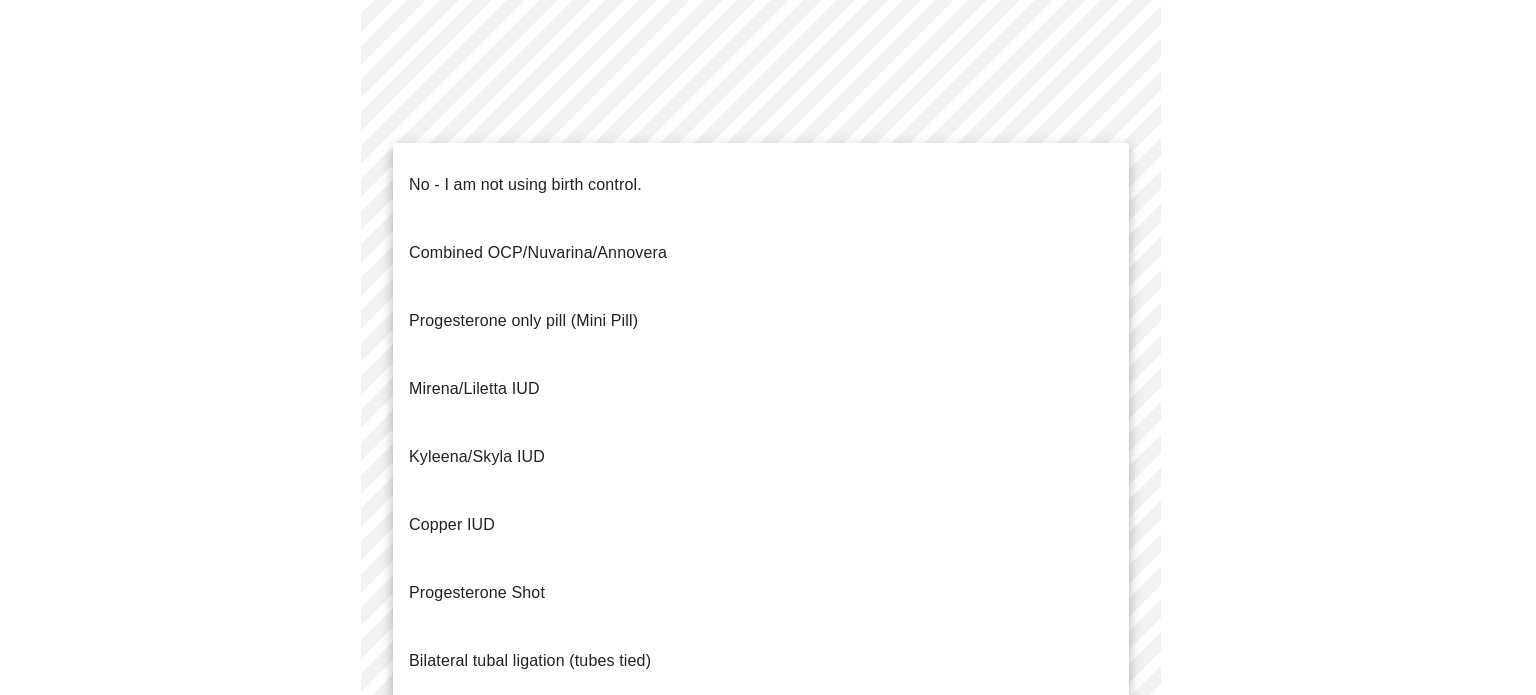 click on "No - I am not using birth control." at bounding box center [761, 185] 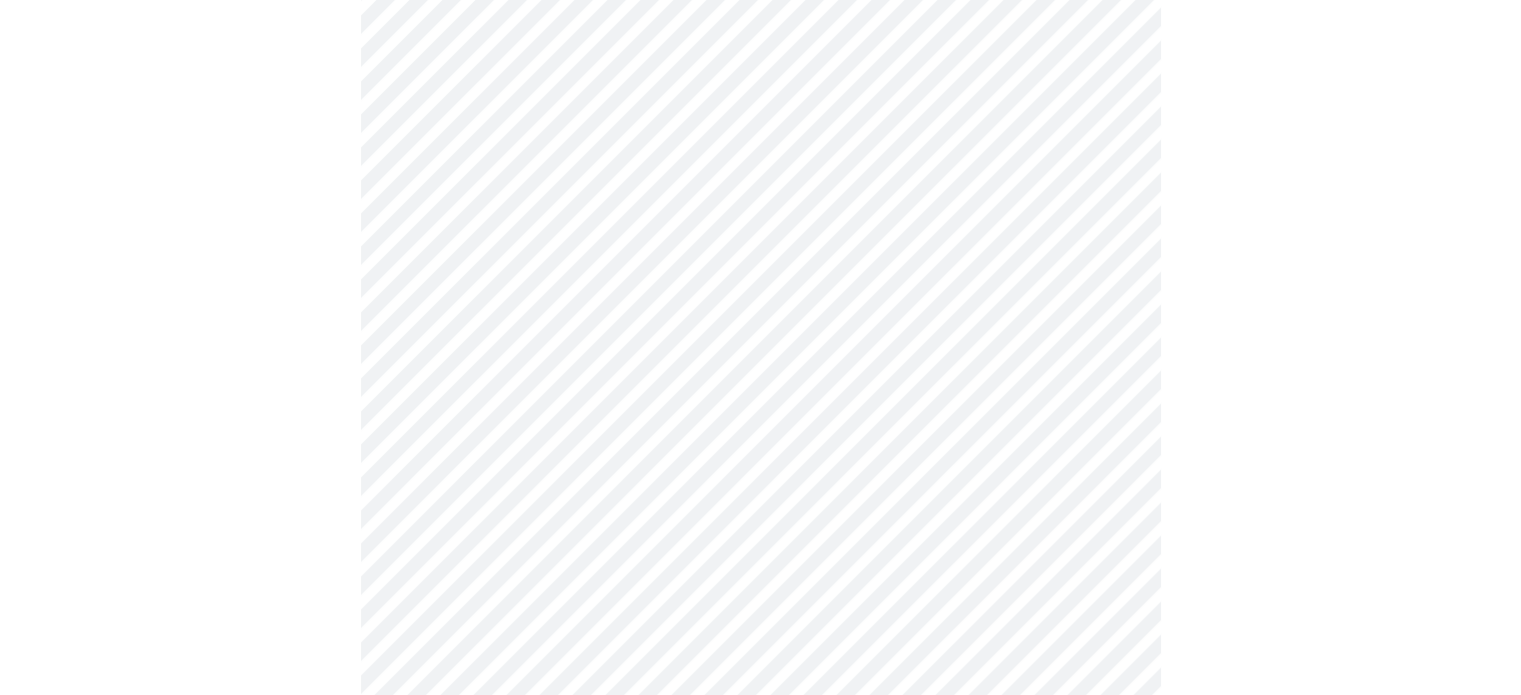 scroll, scrollTop: 1100, scrollLeft: 0, axis: vertical 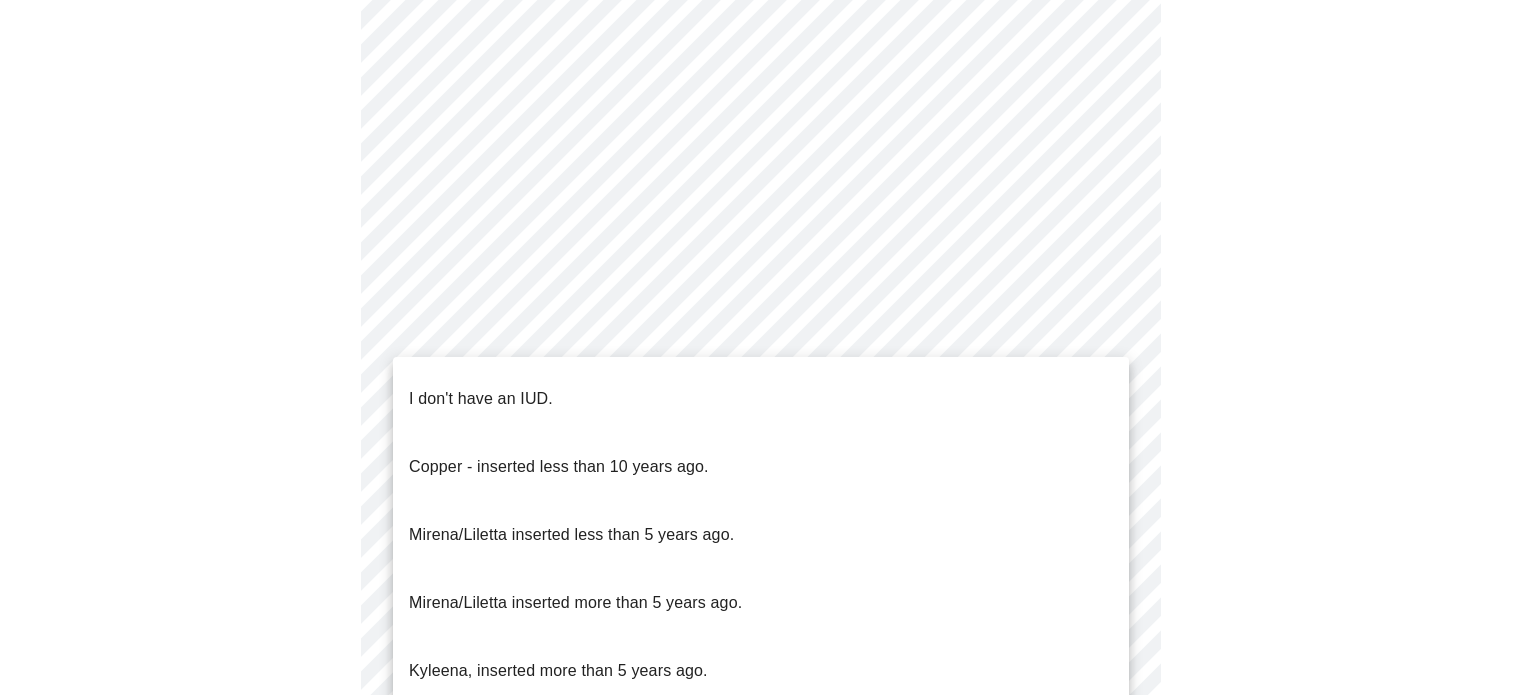 click on "MyMenopauseRx Appointments Messaging Labs 1 Uploads Medications Community Refer a Friend Hi Tara   Intake Questions for Wed, Aug 6th 2025 @ 11:40am-12:00pm 4  /  13 Settings Billing Invoices Log out I don't have an IUD.
Copper - inserted less than 10 years ago.
Mirena/Liletta inserted less than 5 years ago.
Mirena/Liletta inserted more than 5 years ago.
Kyleena, inserted more than 5 years ago." at bounding box center [768, -159] 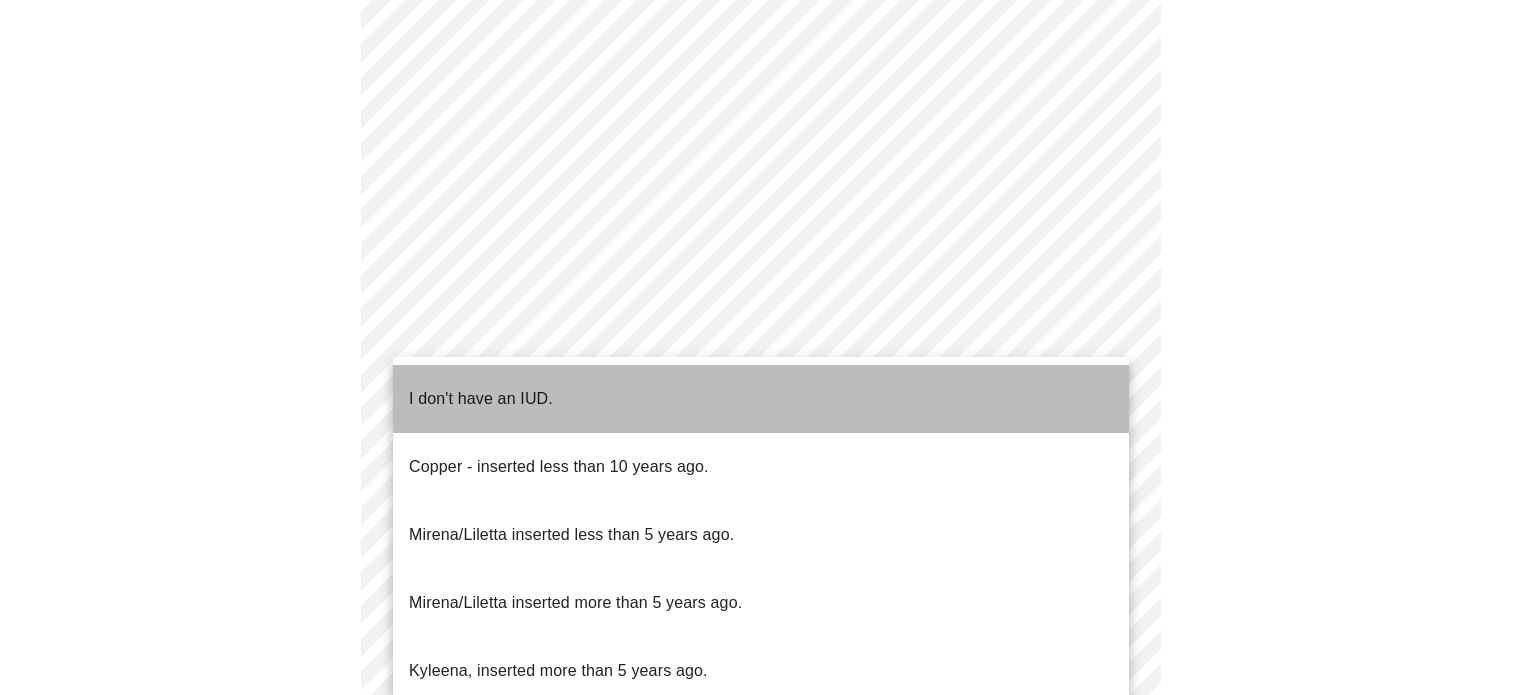 click on "I don't have an IUD." at bounding box center [481, 399] 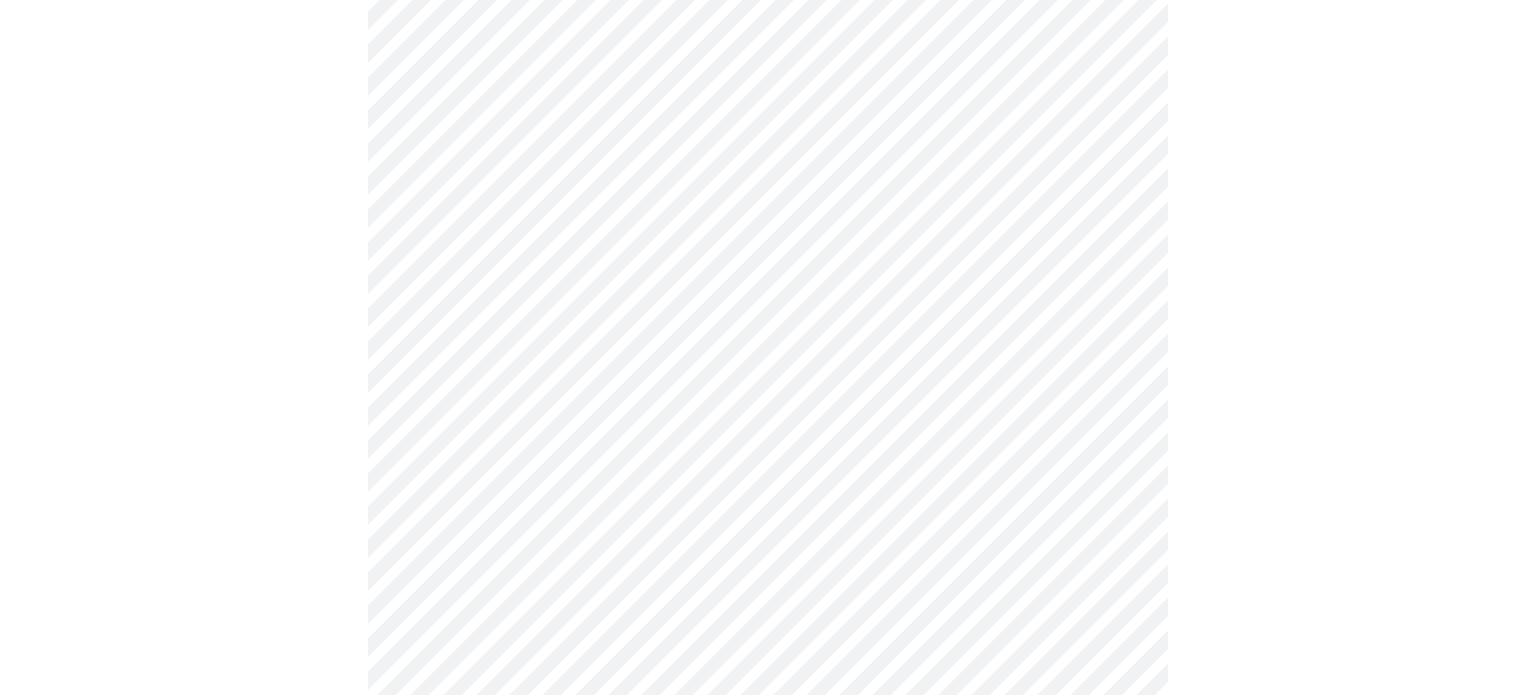 click on "MyMenopauseRx Appointments Messaging Labs 1 Uploads Medications Community Refer a Friend Hi Tara   Intake Questions for Wed, Aug 6th 2025 @ 11:40am-12:00pm 4  /  13 Settings Billing Invoices Log out" at bounding box center [768, -165] 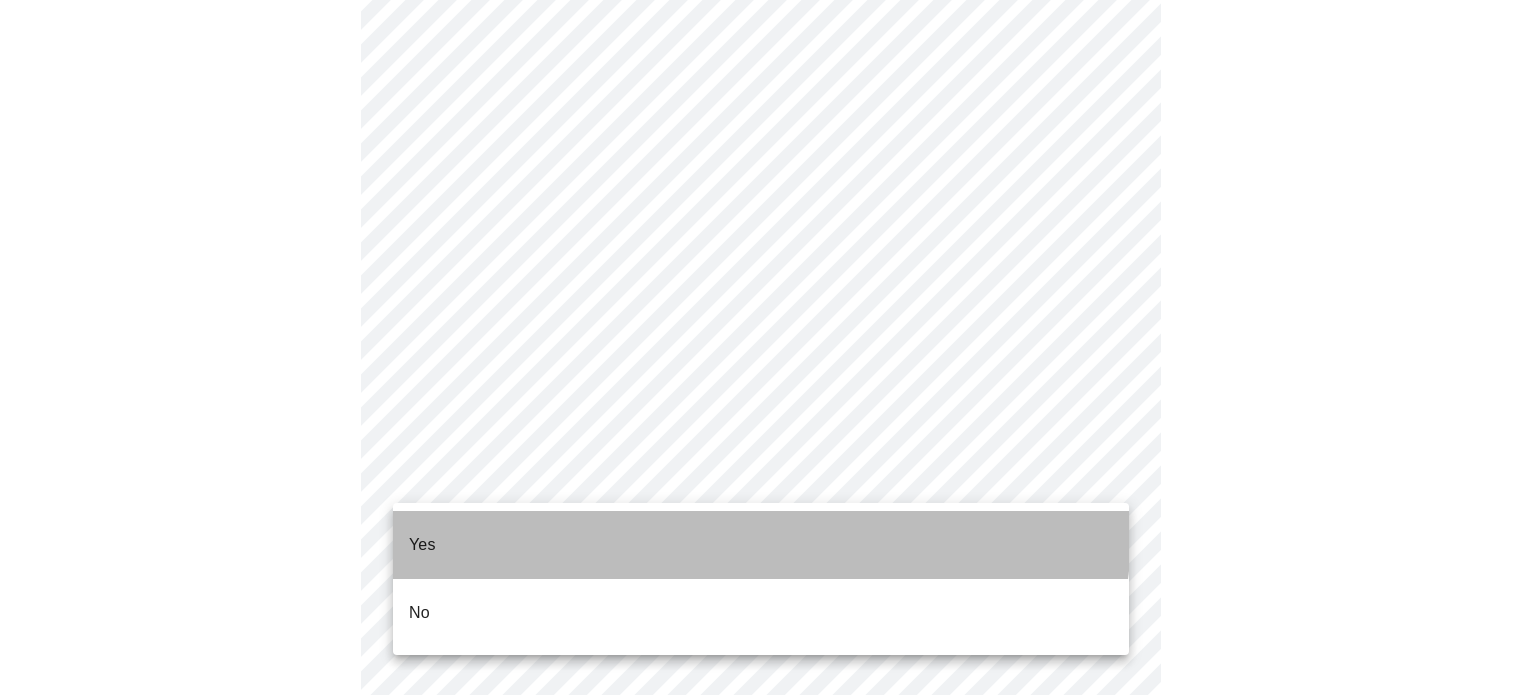 click on "Yes" at bounding box center [761, 545] 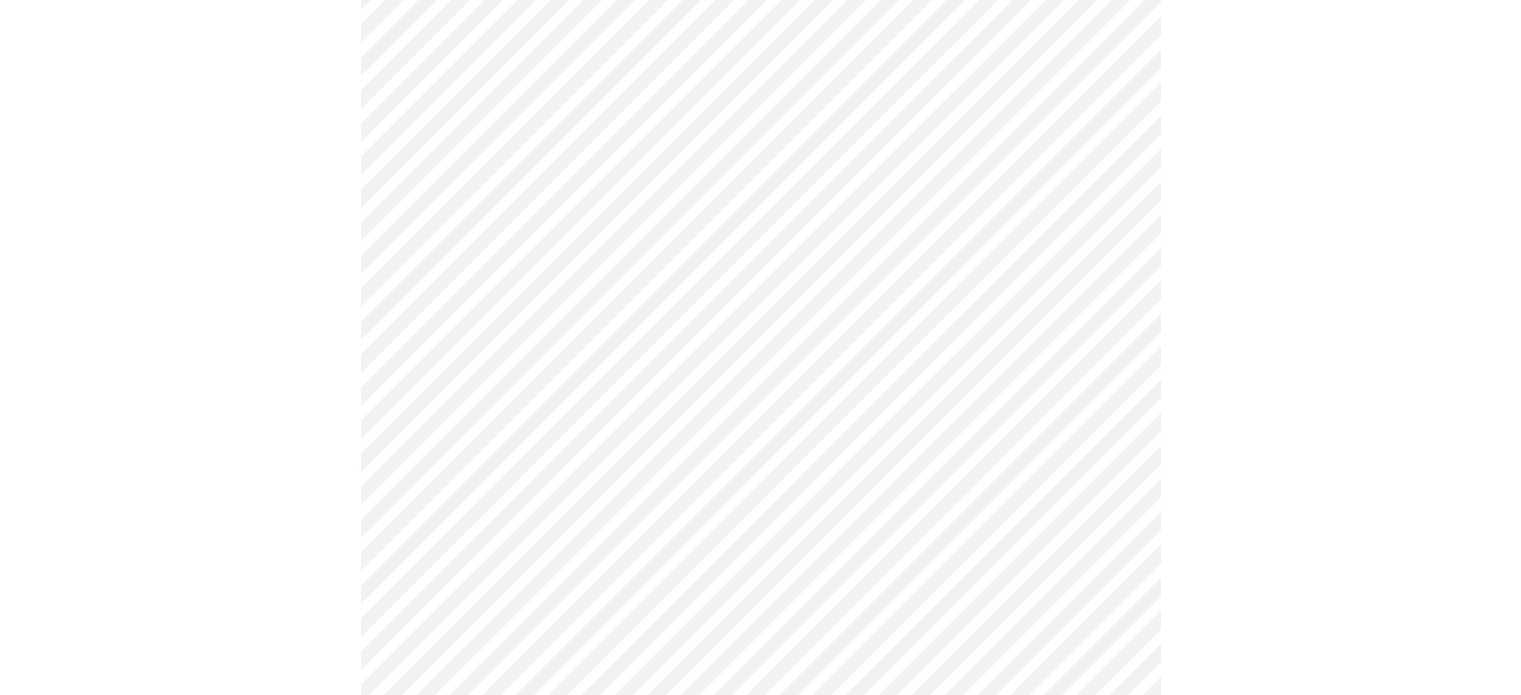 scroll, scrollTop: 5200, scrollLeft: 0, axis: vertical 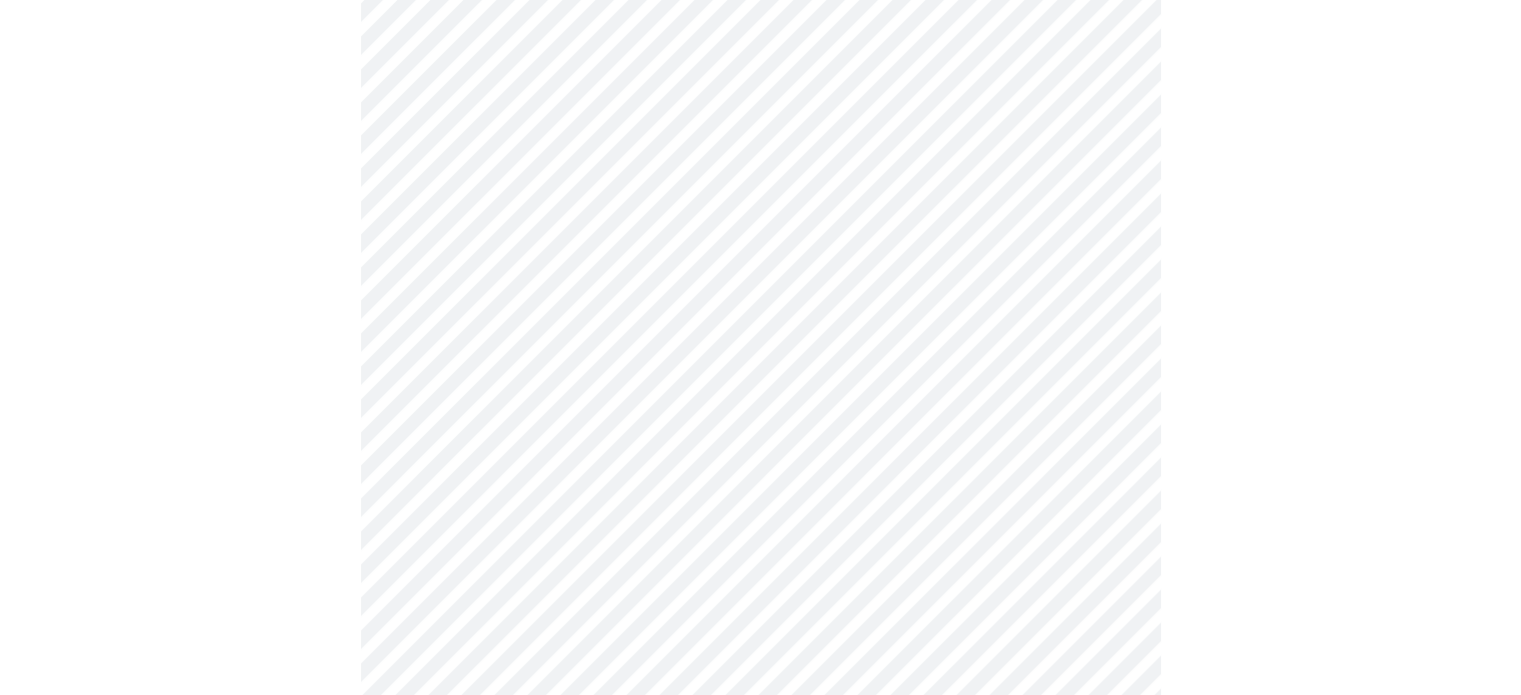 click on "MyMenopauseRx Appointments Messaging Labs 1 Uploads Medications Community Refer a Friend Hi Tara   Intake Questions for Wed, Aug 6th 2025 @ 11:40am-12:00pm 7  /  13 Settings Billing Invoices Log out" at bounding box center (760, -2014) 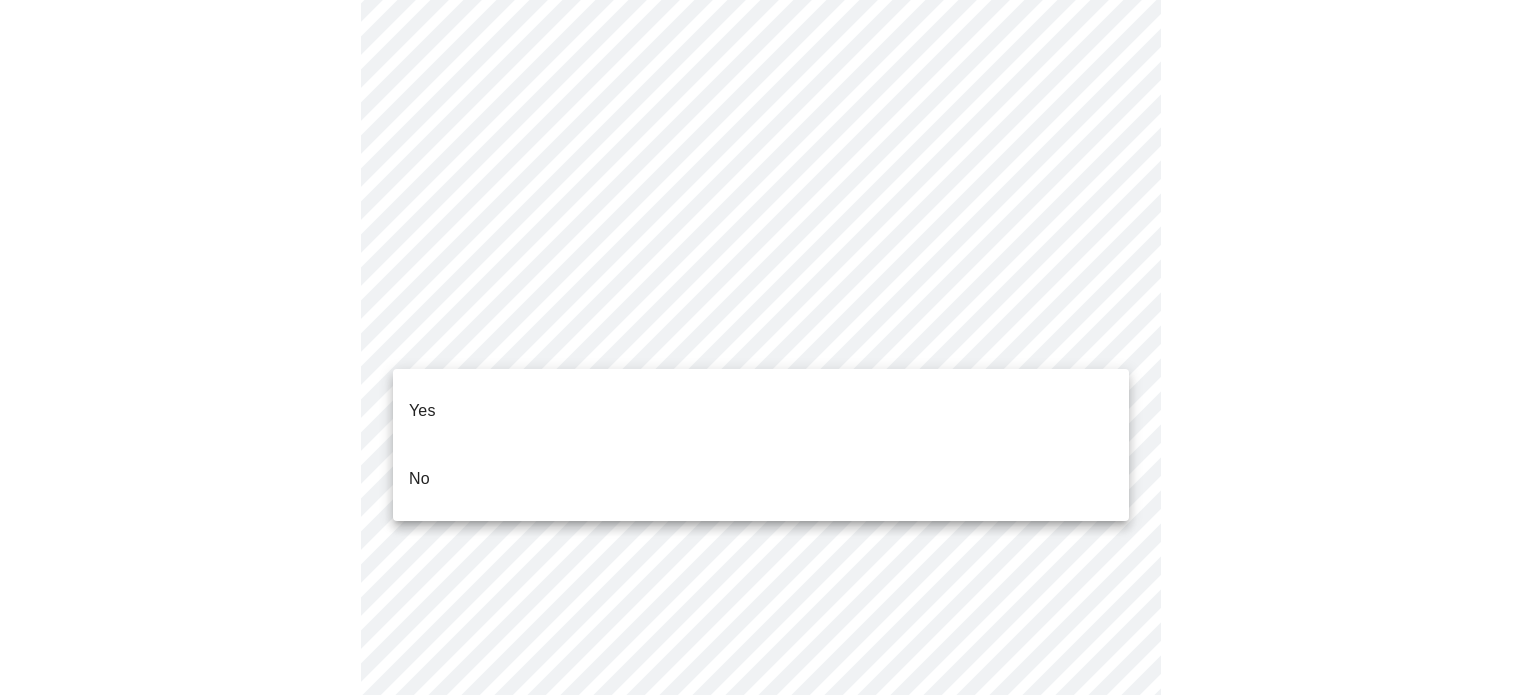 click on "No" at bounding box center (761, 479) 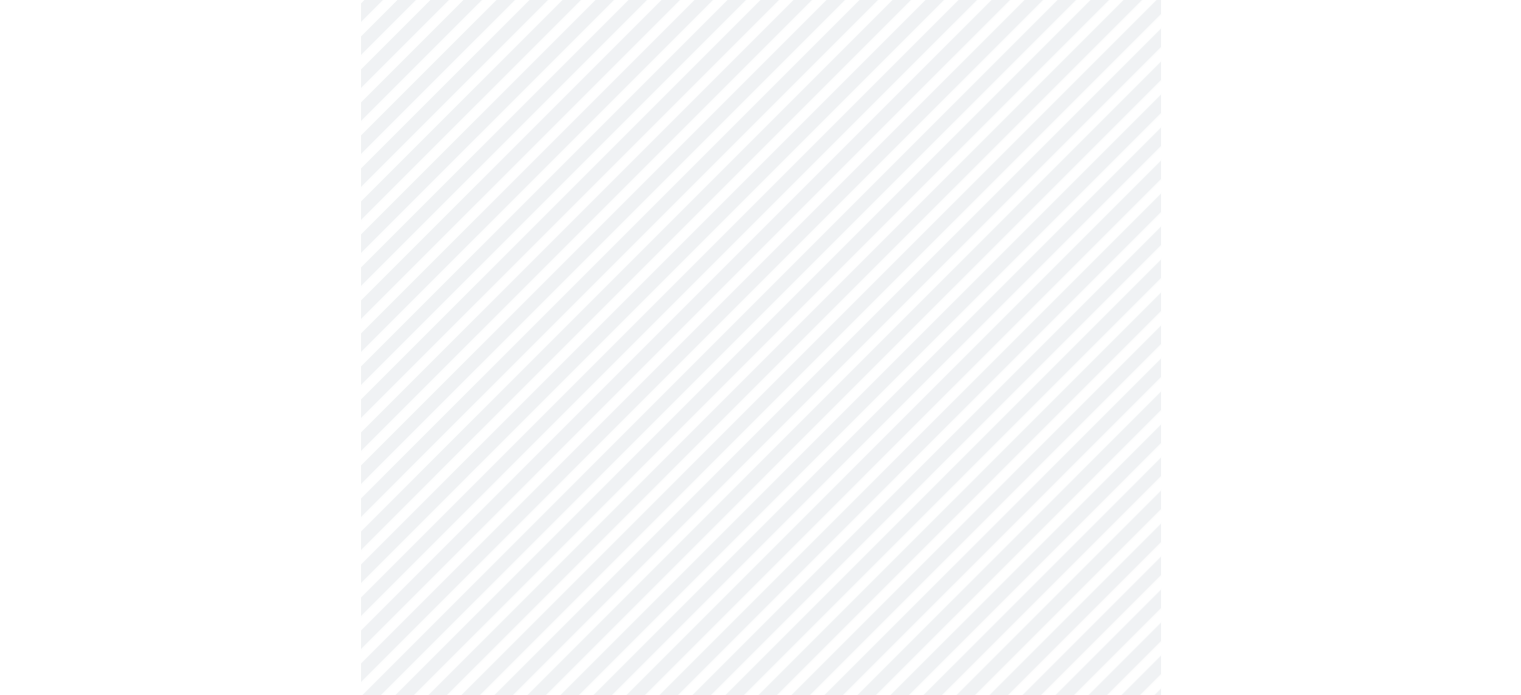 scroll, scrollTop: 5400, scrollLeft: 0, axis: vertical 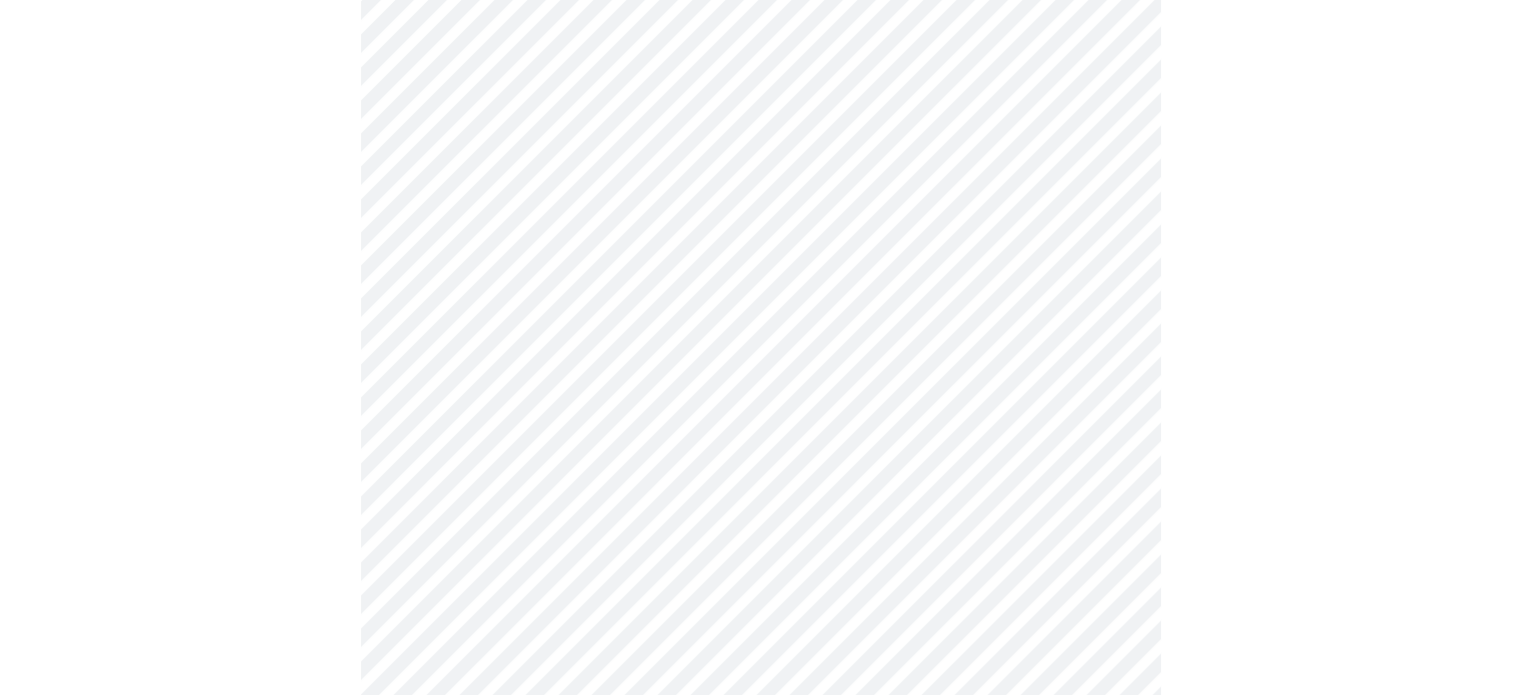 click at bounding box center [760, -2172] 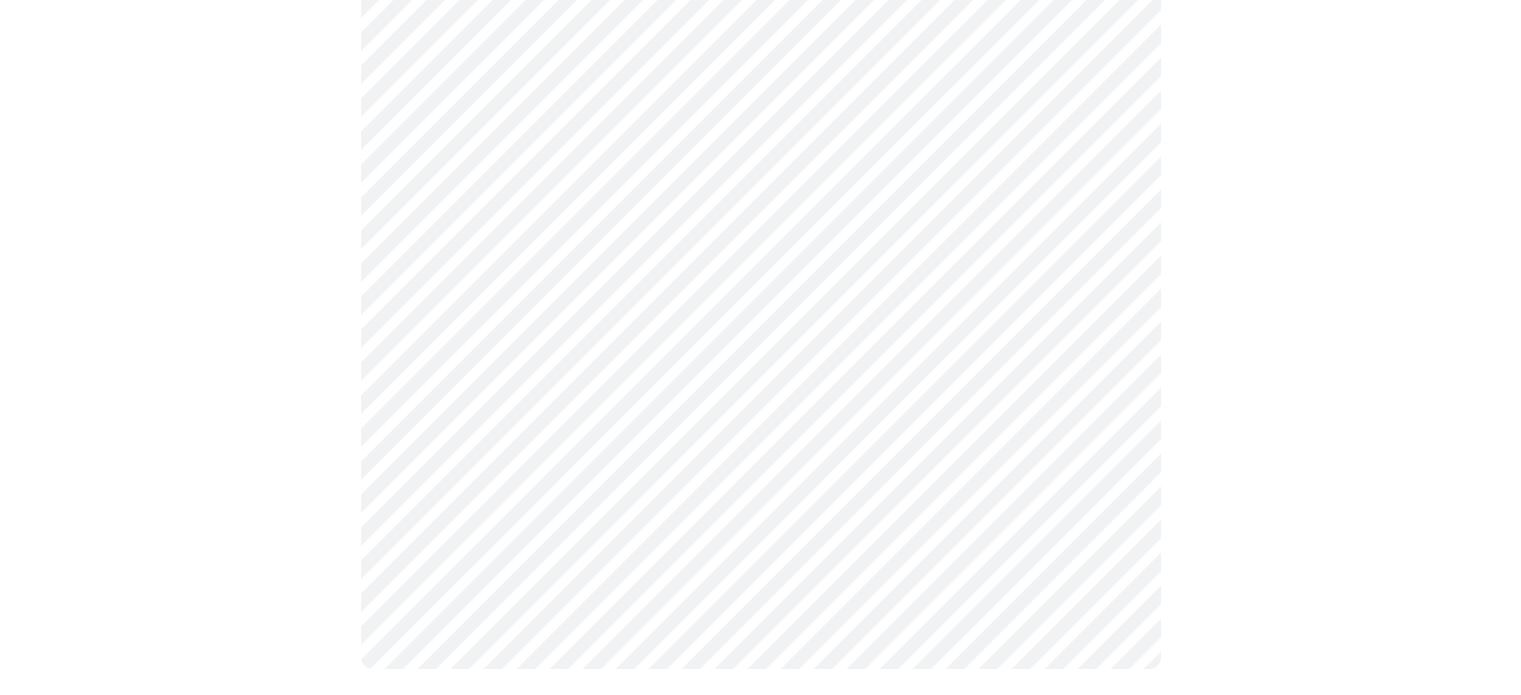 scroll, scrollTop: 5562, scrollLeft: 0, axis: vertical 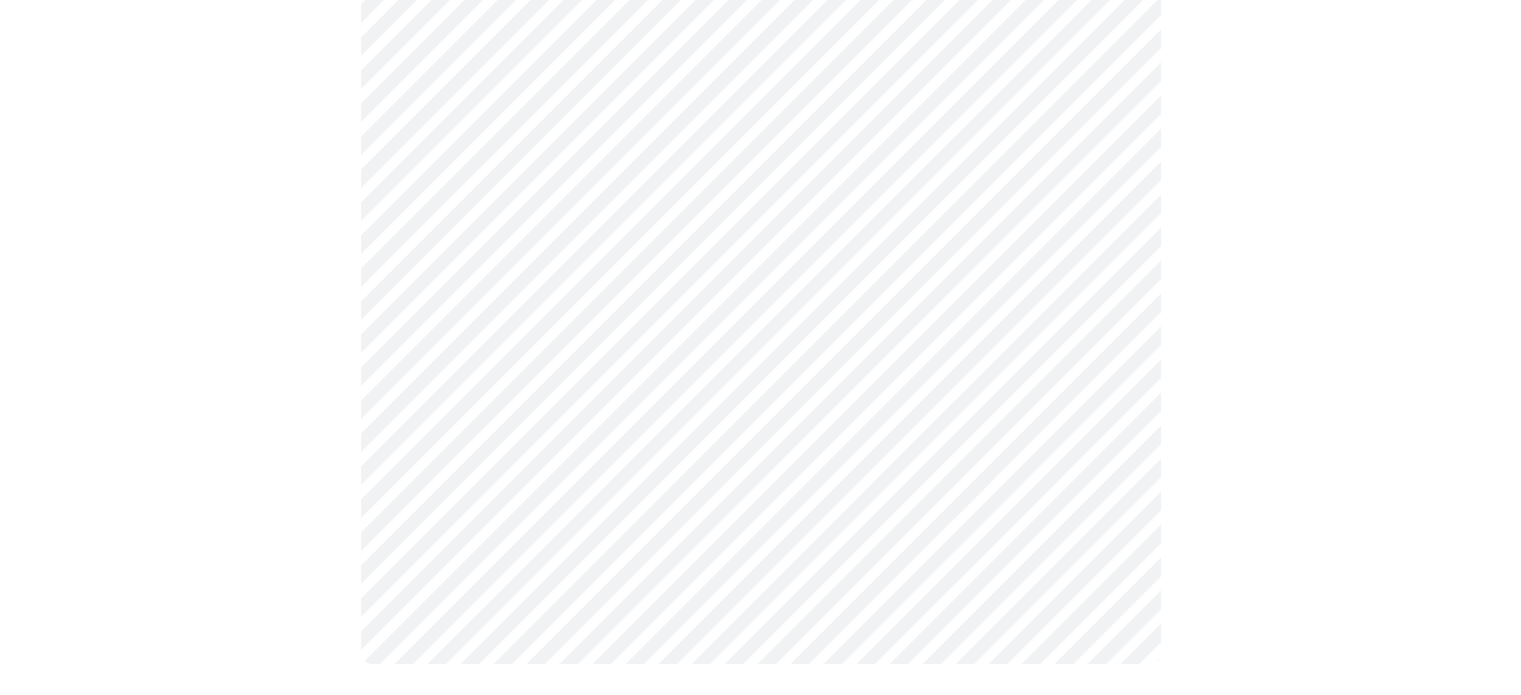 click at bounding box center [760, -2356] 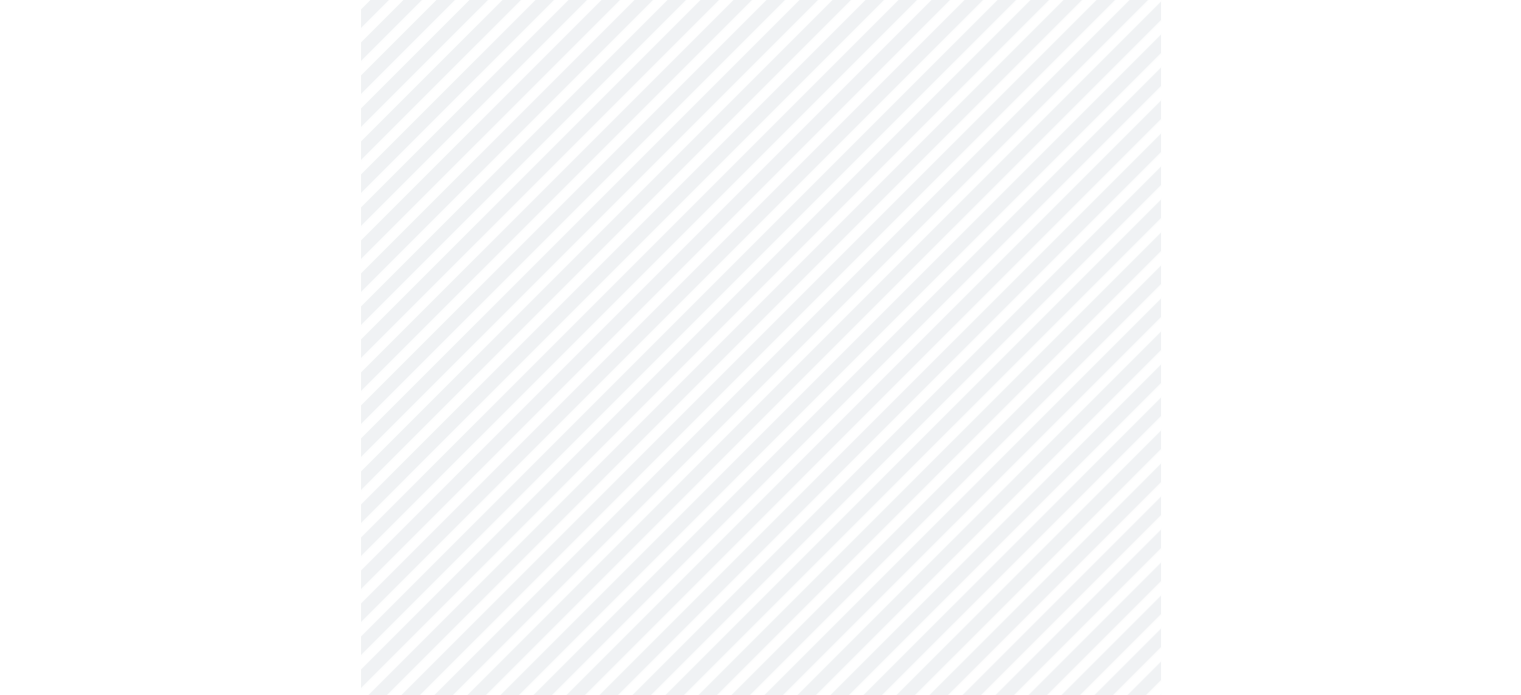 scroll, scrollTop: 1700, scrollLeft: 0, axis: vertical 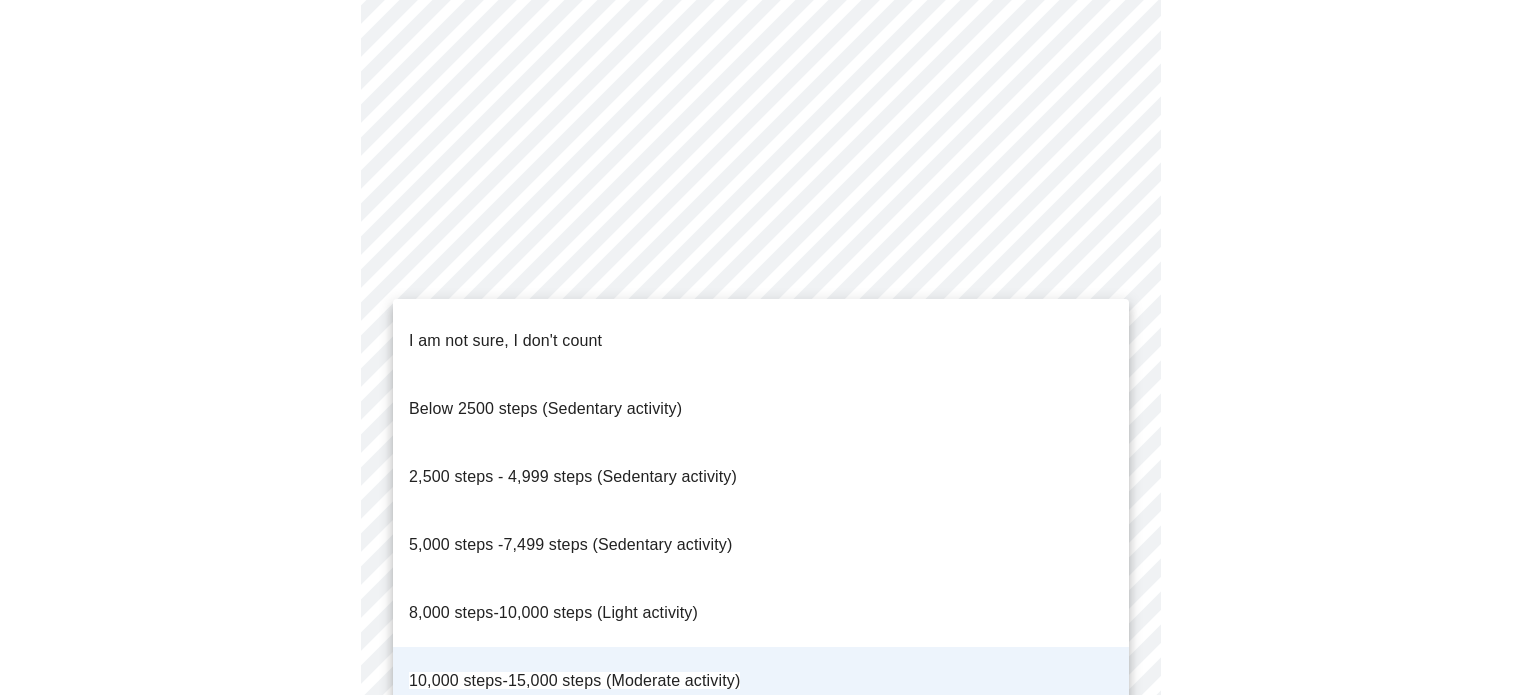 click on "MyMenopauseRx Appointments Messaging Labs 1 Uploads Medications Community Refer a Friend Hi Tara   Intake Questions for Wed, Aug 6th 2025 @ 11:40am-12:00pm 10  /  13 Settings Billing Invoices Log out I am not sure, I don't count
Below 2500 steps (Sedentary activity)
2,500 steps - 4,999 steps (Sedentary activity)
5,000 steps -7,499 steps (Sedentary activity)
8,000 steps-10,000 steps (Light activity)
10,000 steps-15,000 steps (Moderate activity)
15,000 steps-20,000 steps per day (Heavy Activity)" at bounding box center [768, -402] 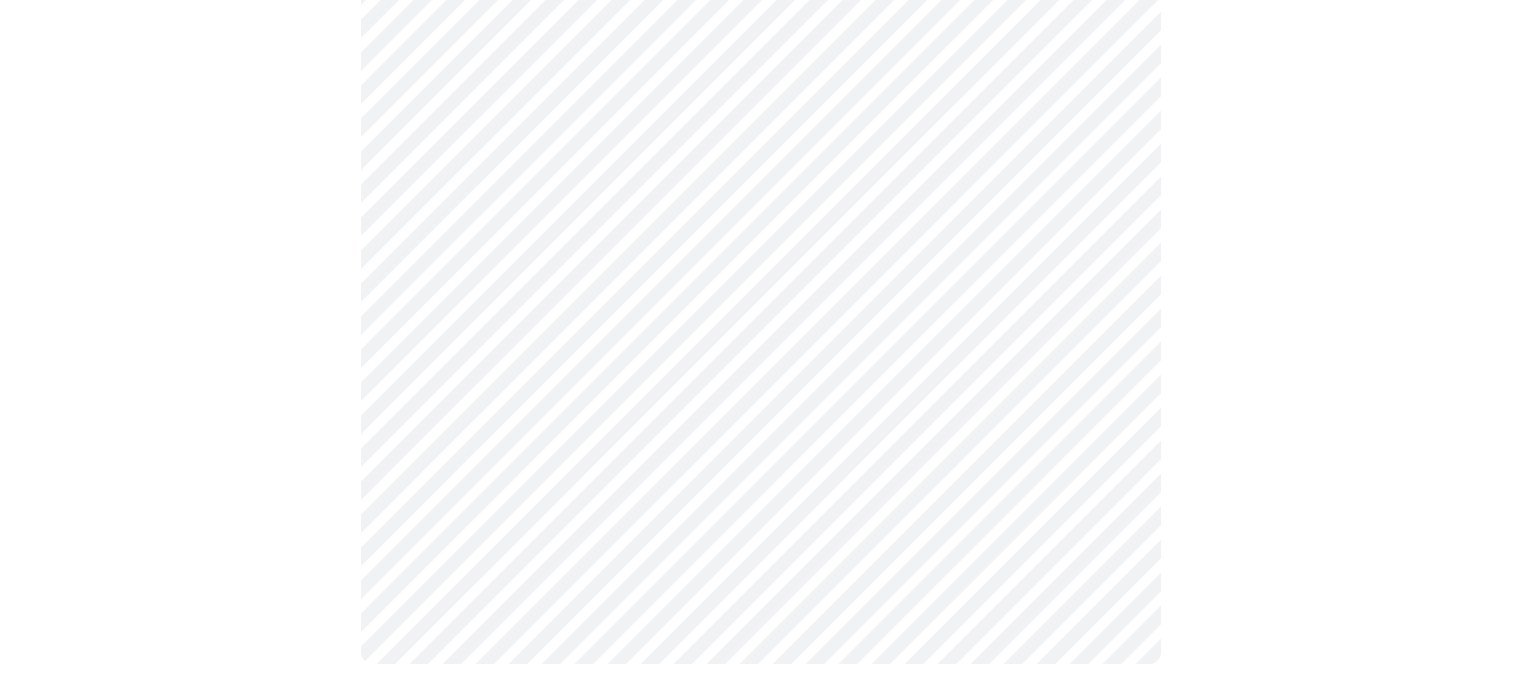scroll, scrollTop: 1884, scrollLeft: 0, axis: vertical 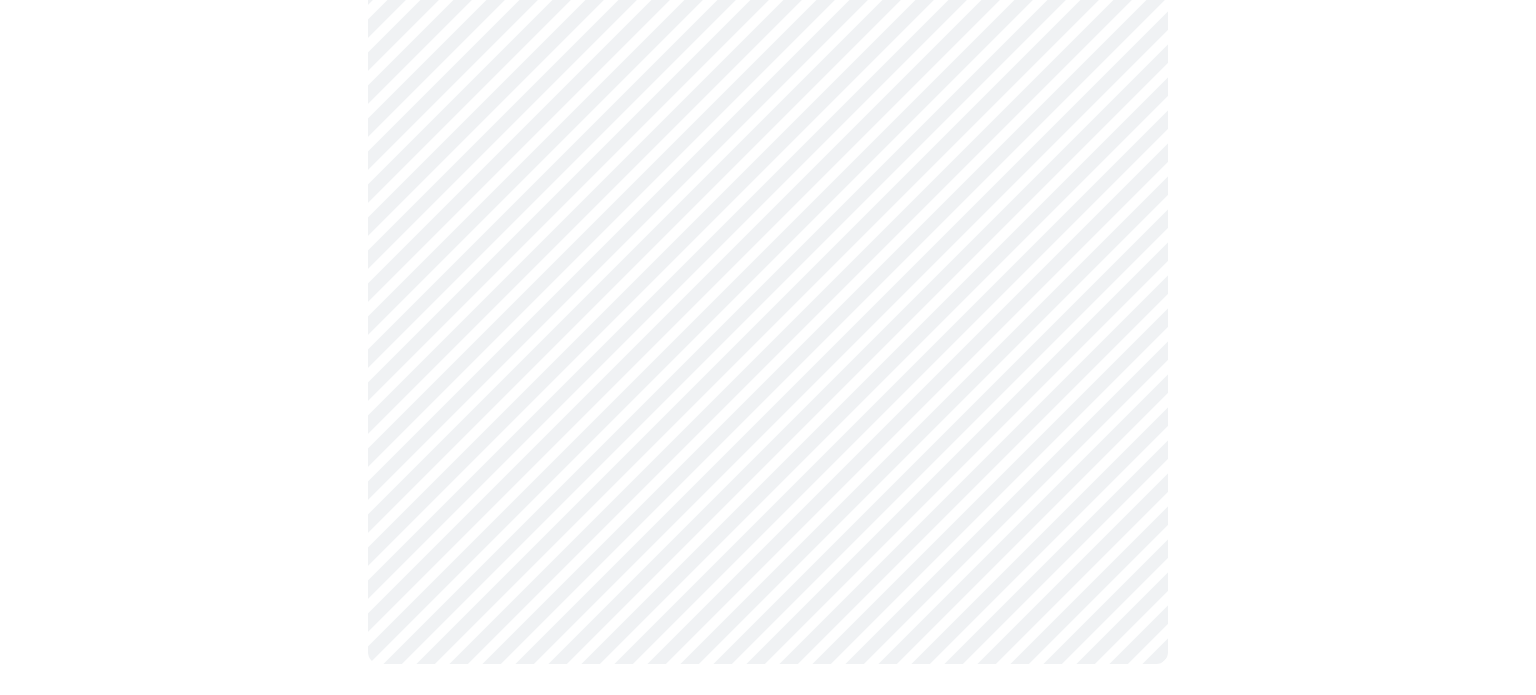 click on "MyMenopauseRx Appointments Messaging Labs 1 Uploads Medications Community Refer a Friend Hi Tara   Intake Questions for Wed, Aug 6th 2025 @ 11:40am-12:00pm 10  /  13 Settings Billing Invoices Log out" at bounding box center [768, -586] 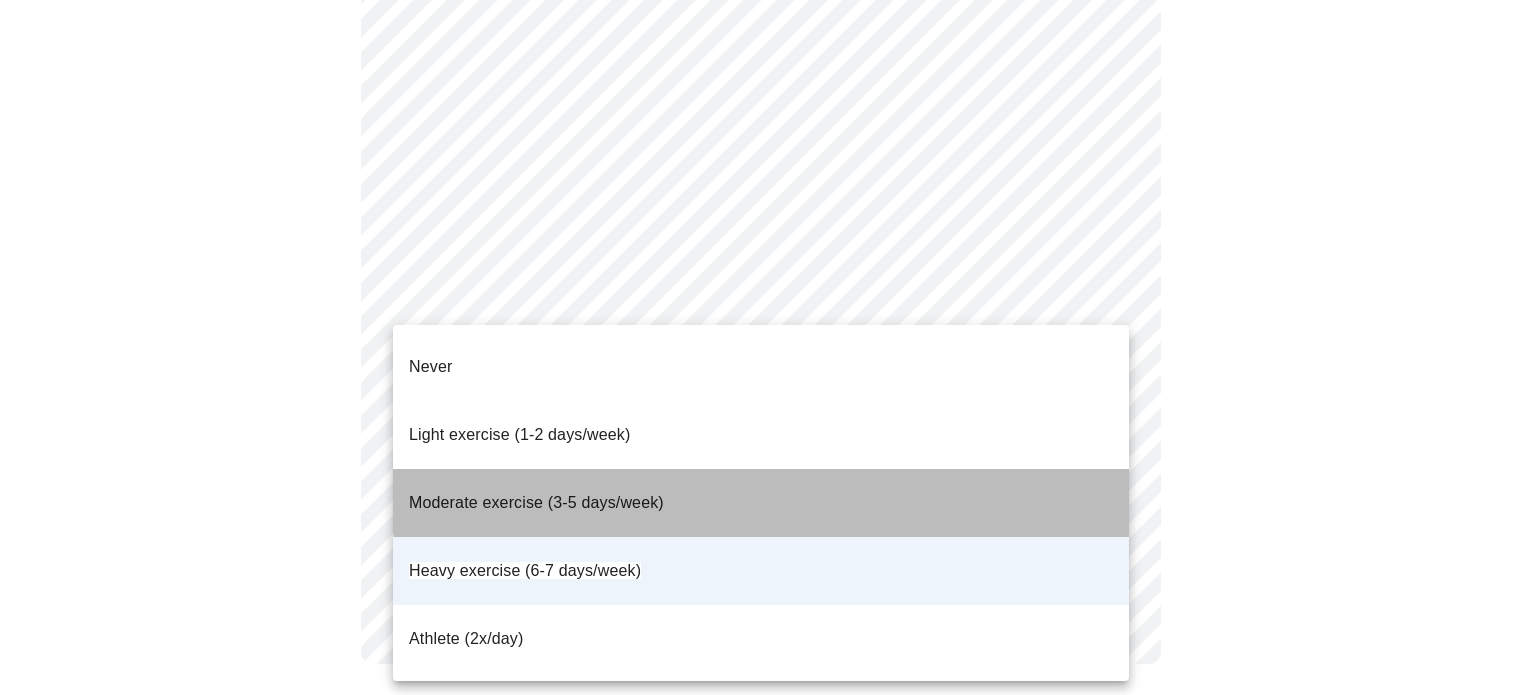 click on "Moderate exercise (3-5 days/week)" at bounding box center [761, 503] 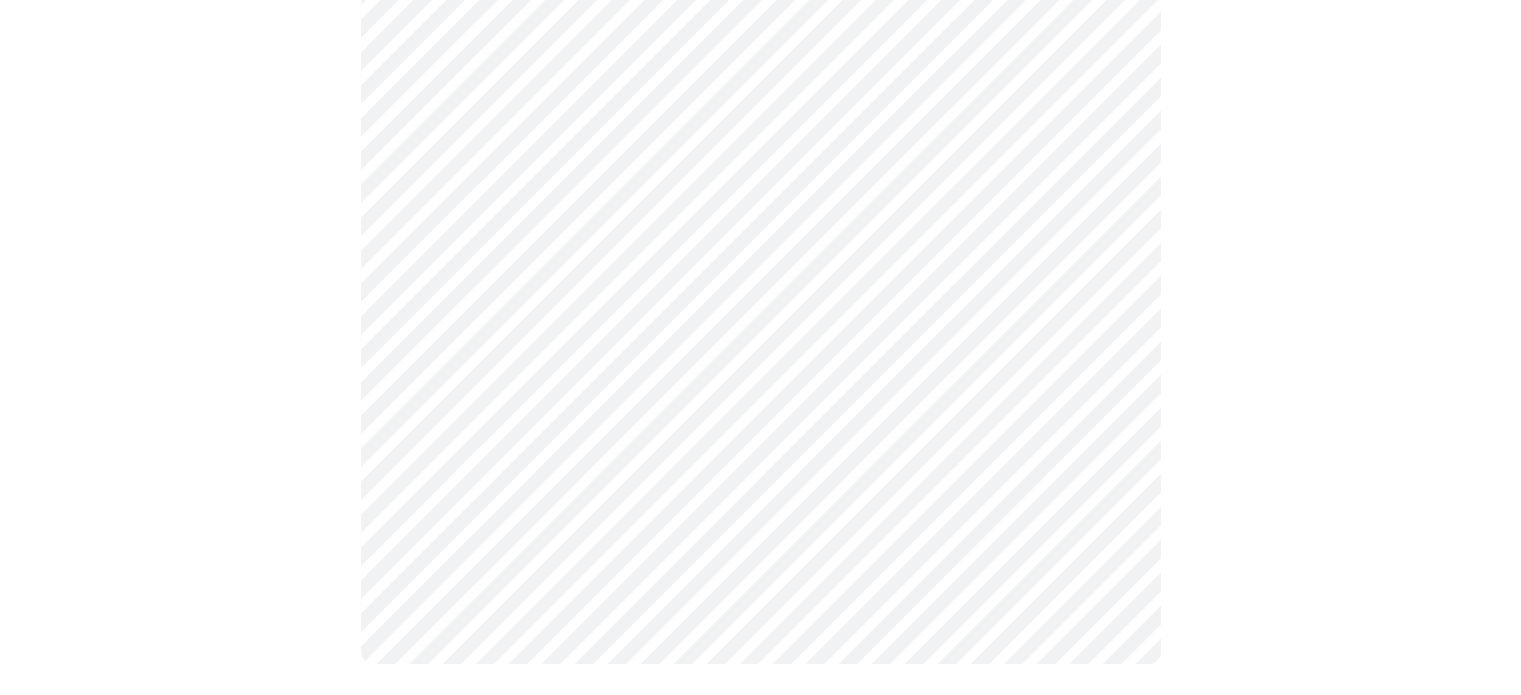 click on "MyMenopauseRx Appointments Messaging Labs 1 Uploads Medications Community Refer a Friend Hi Tara   Intake Questions for Wed, Aug 6th 2025 @ 11:40am-12:00pm 10  /  13 Settings Billing Invoices Log out" at bounding box center [760, -586] 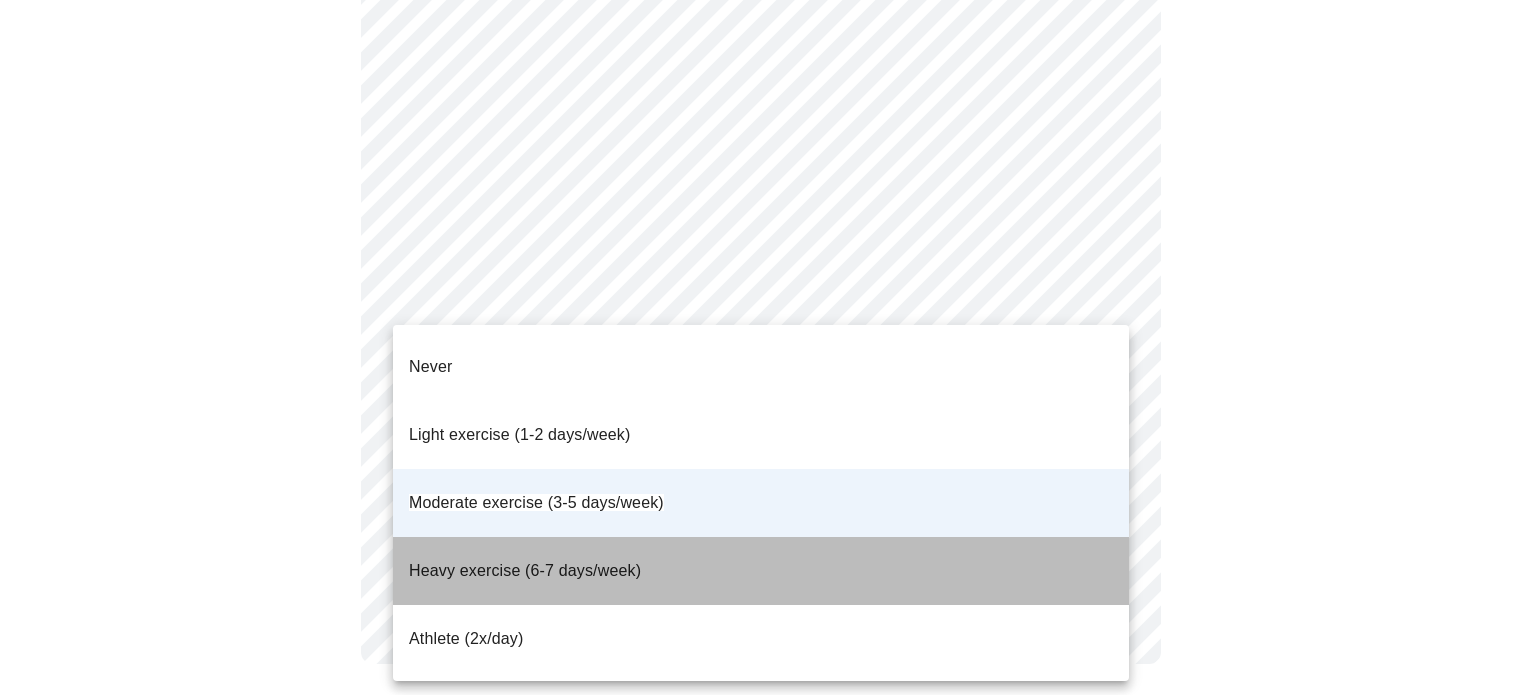click on "Heavy exercise (6-7 days/week)" at bounding box center (761, 571) 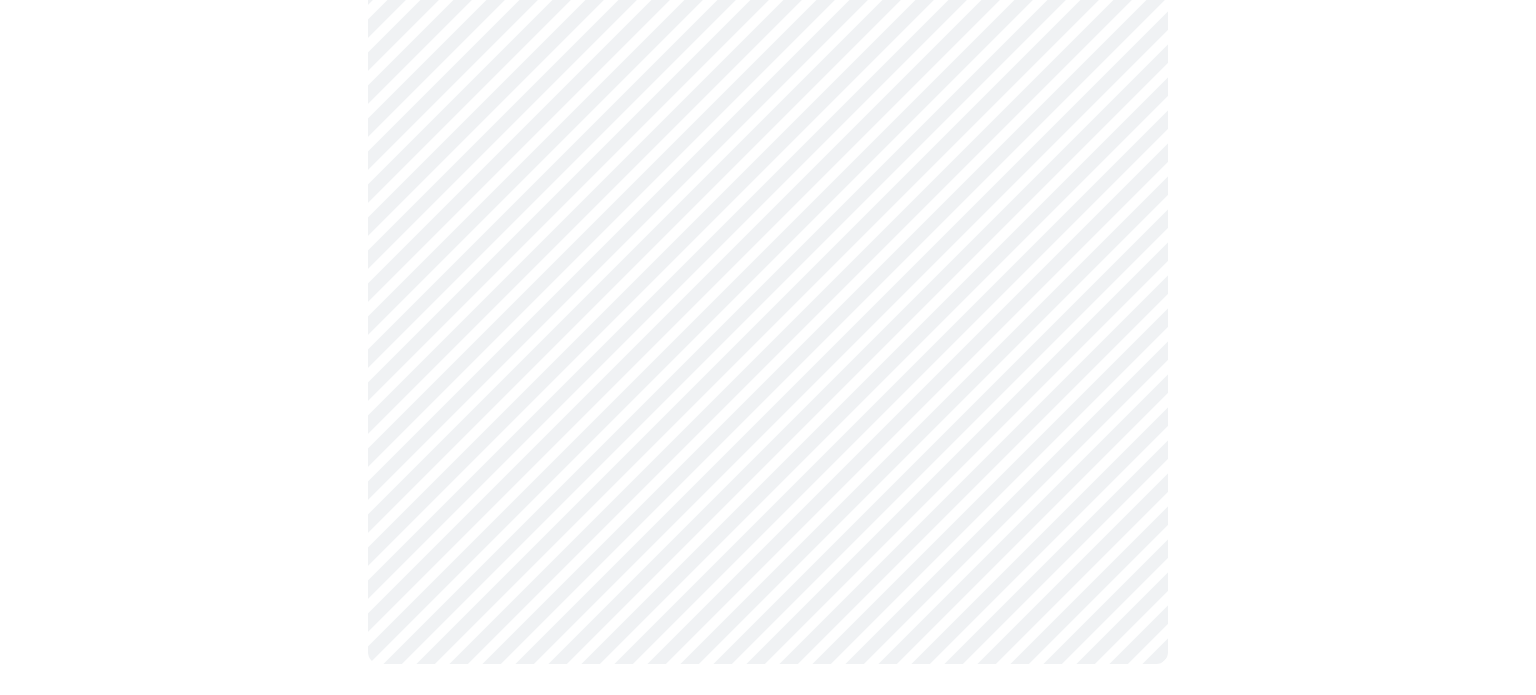 click on "MyMenopauseRx Appointments Messaging Labs 1 Uploads Medications Community Refer a Friend Hi Tara   Intake Questions for Wed, Aug 6th 2025 @ 11:40am-12:00pm 10  /  13 Settings Billing Invoices Log out" at bounding box center (768, -586) 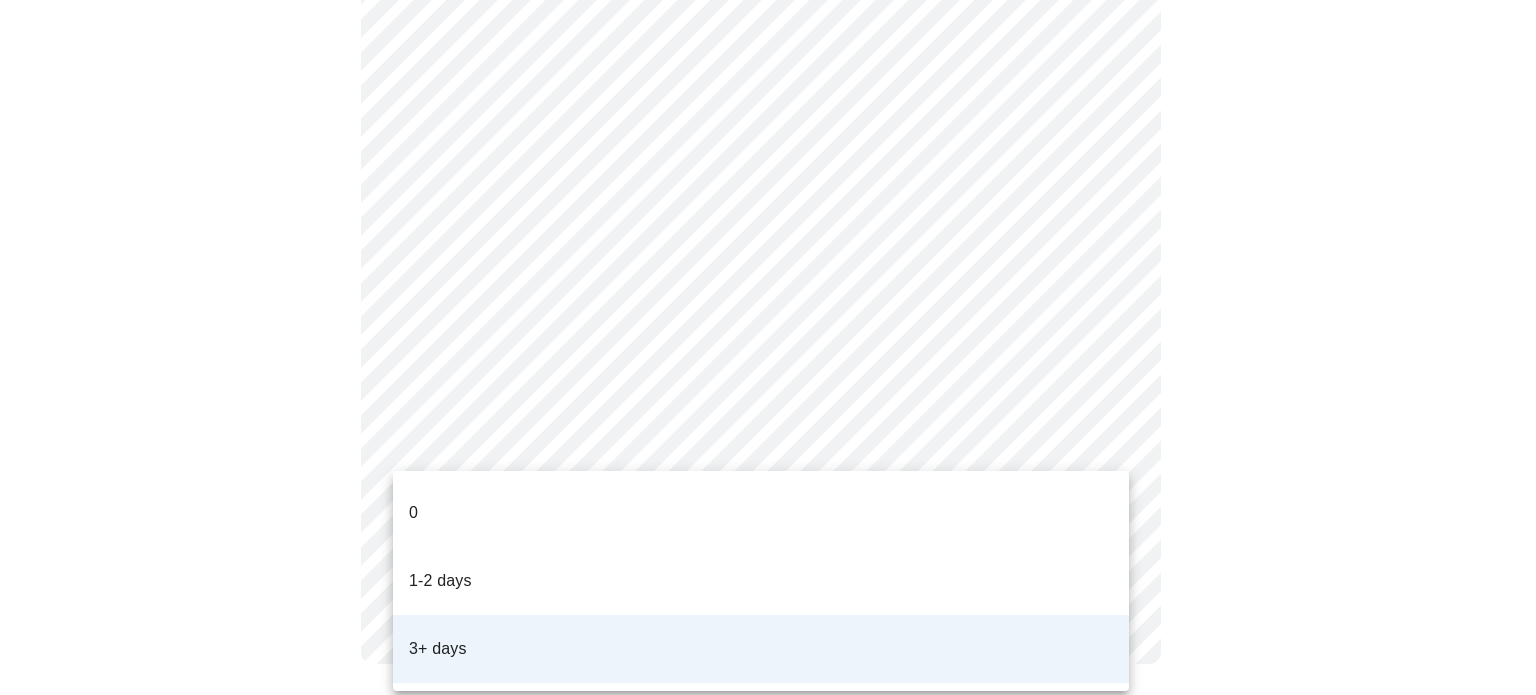click on "1-2 days" at bounding box center [761, 581] 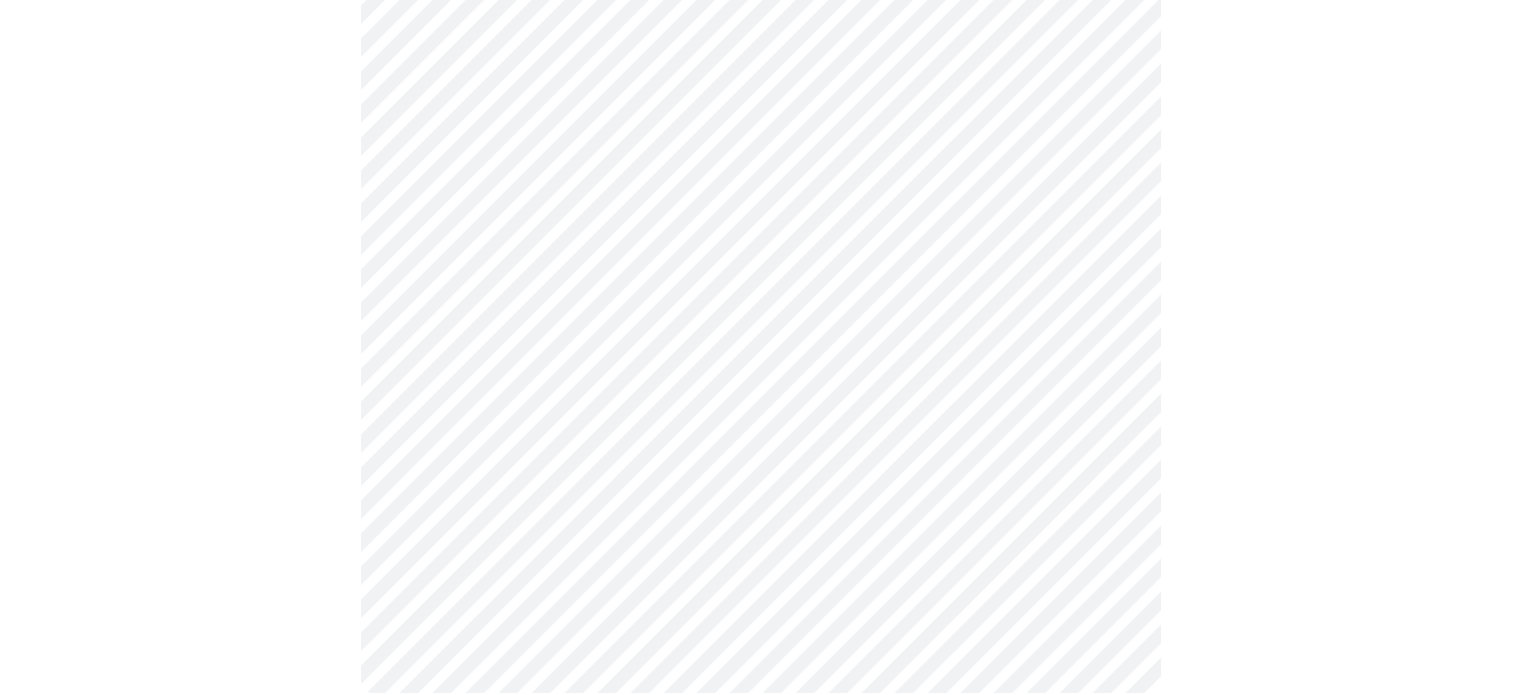 scroll, scrollTop: 1136, scrollLeft: 0, axis: vertical 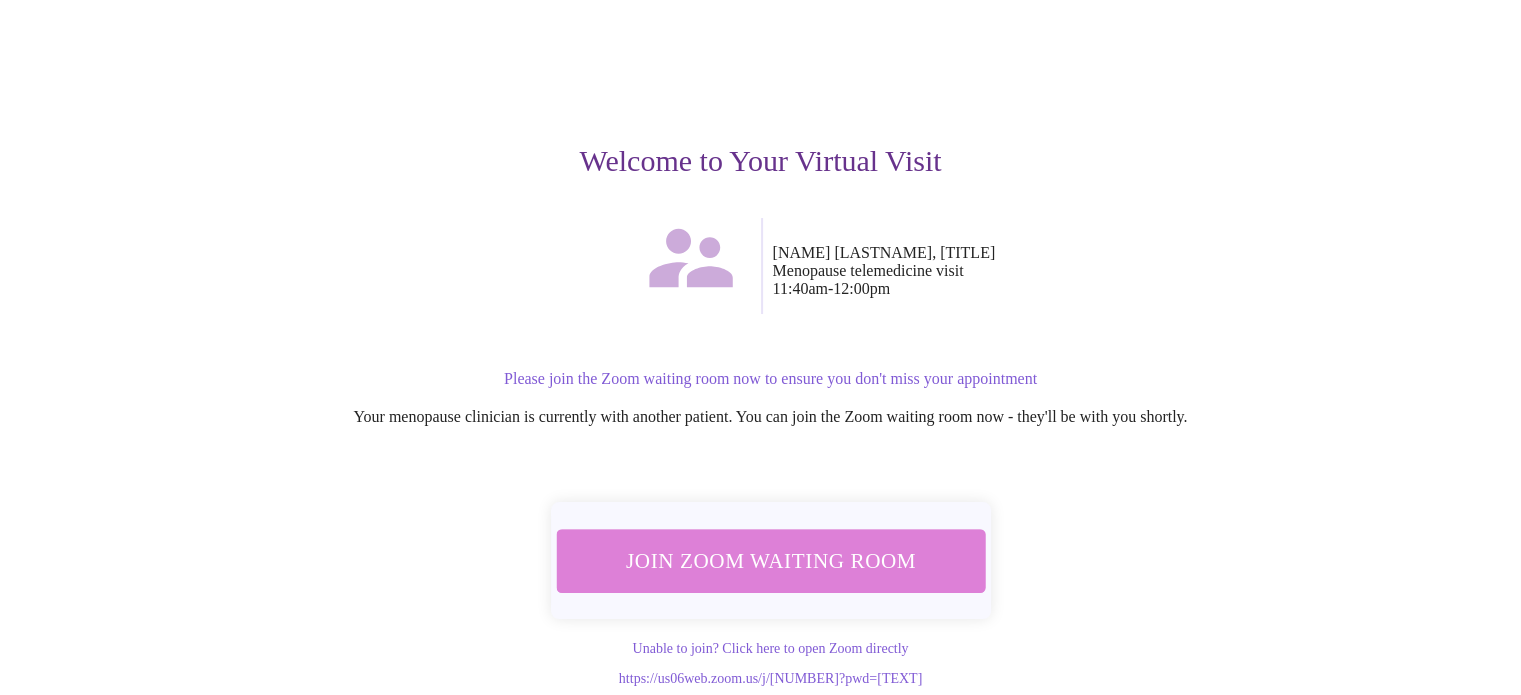 click on "Join Zoom Waiting Room" at bounding box center [770, 560] 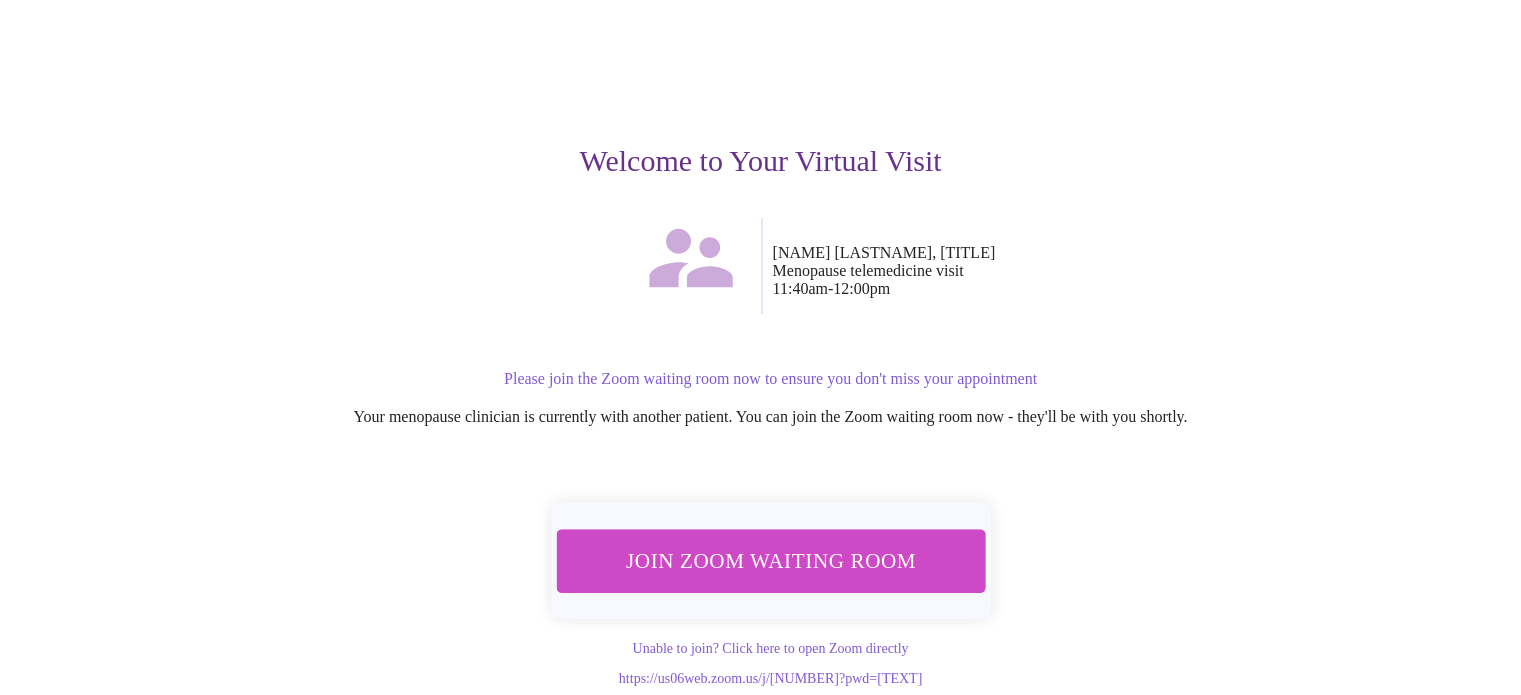 click on "Join Zoom Waiting Room" at bounding box center (770, 560) 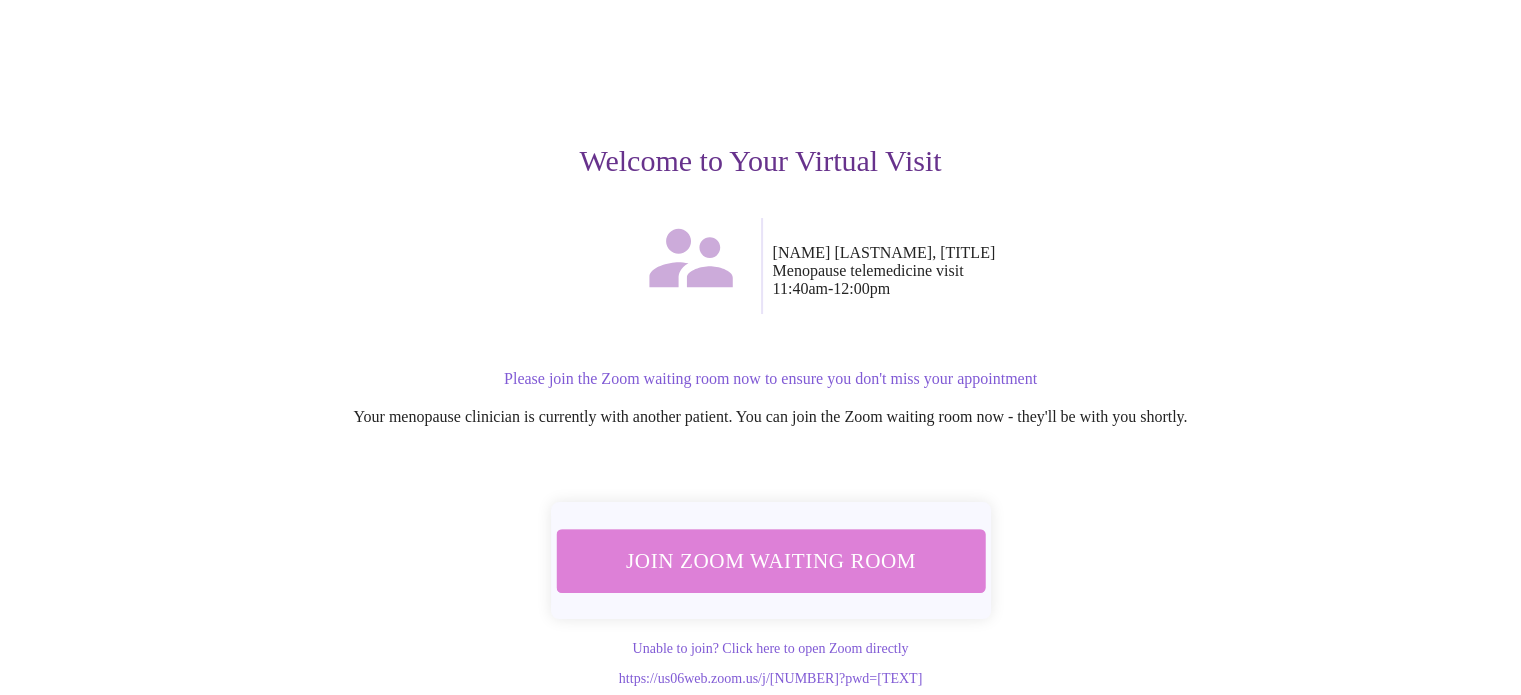 click on "Join Zoom Waiting Room" at bounding box center [770, 561] 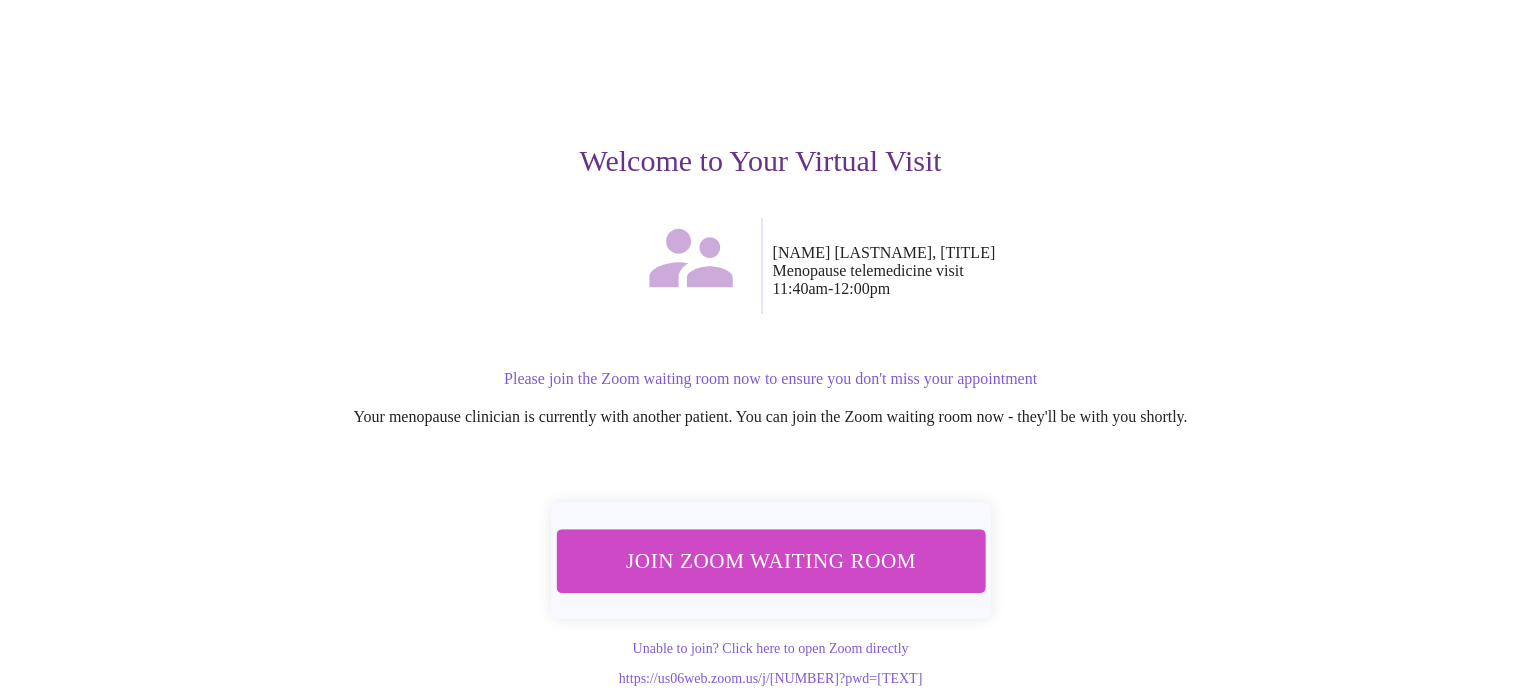 click on "Join Zoom Waiting Room" at bounding box center (770, 560) 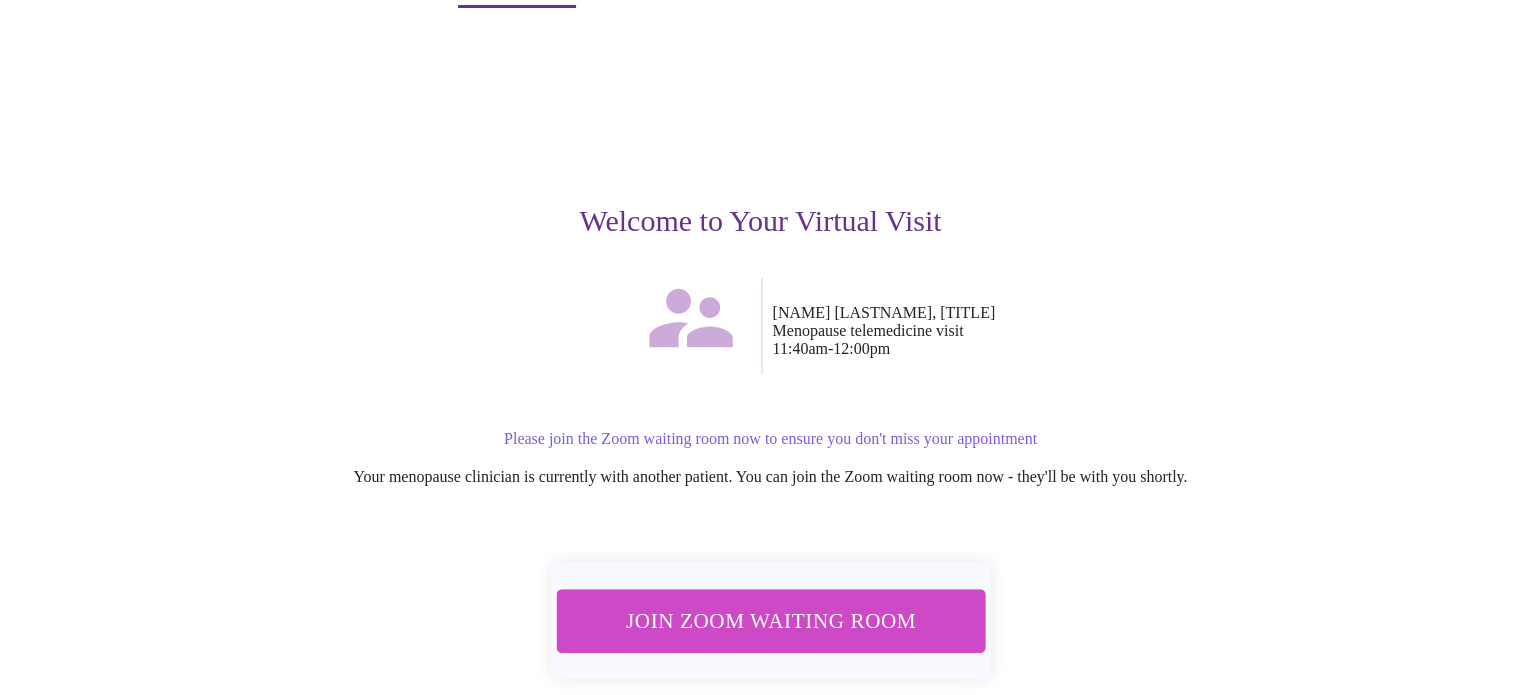 scroll, scrollTop: 0, scrollLeft: 0, axis: both 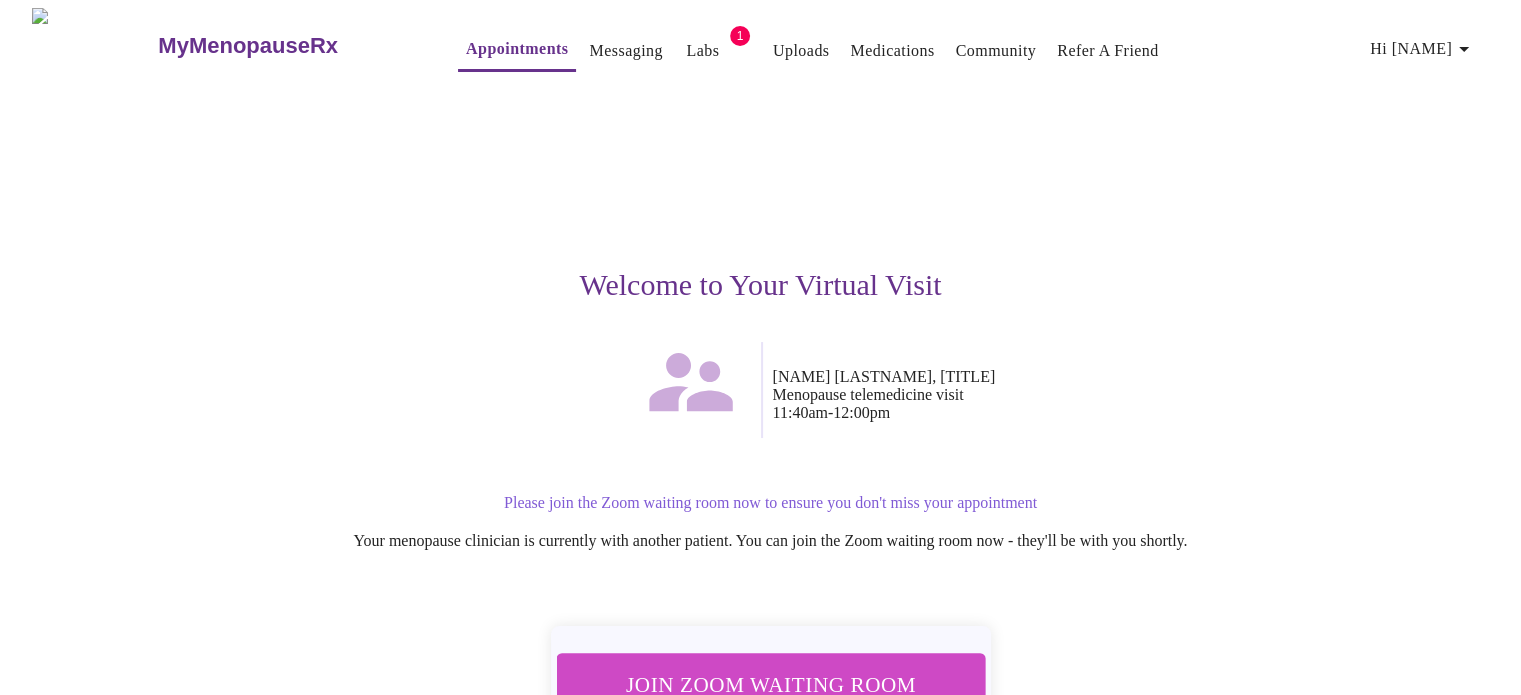 click on "Appointments" at bounding box center (517, 49) 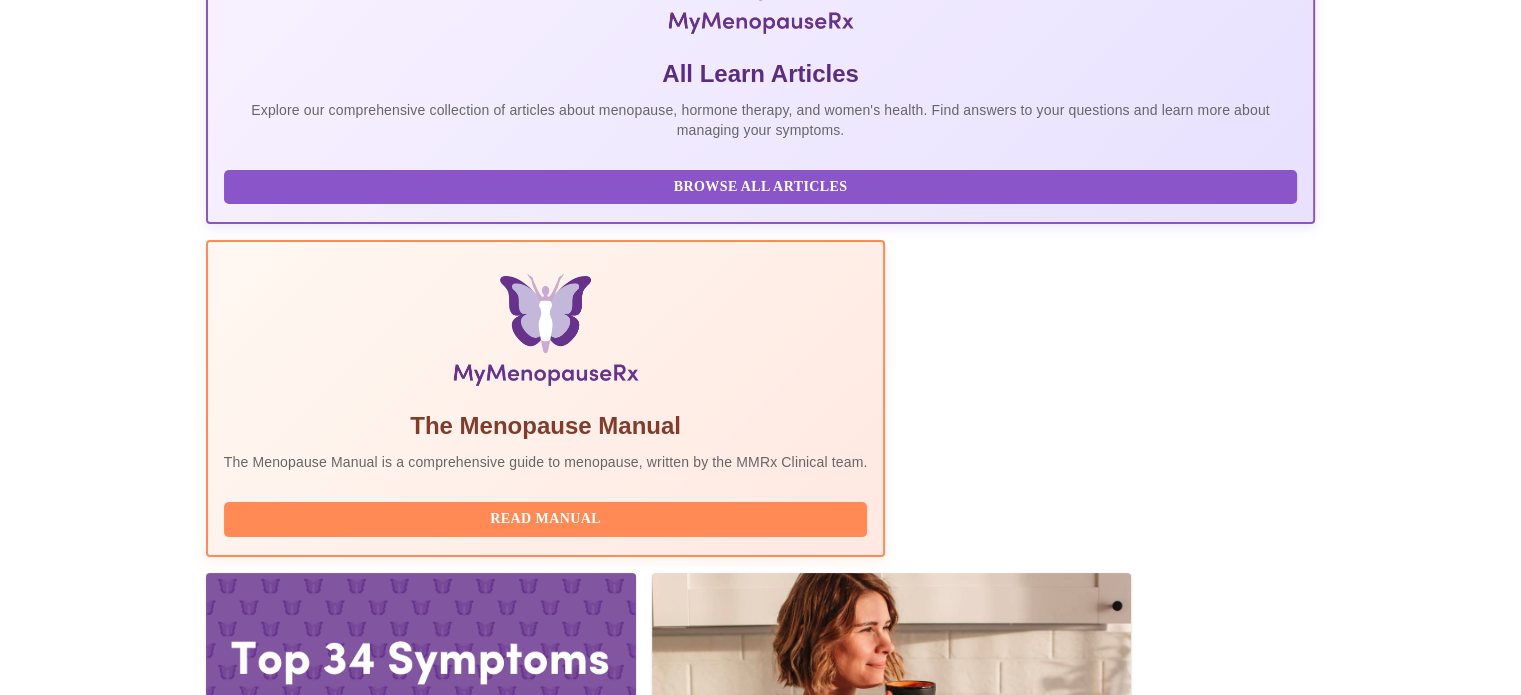 scroll, scrollTop: 700, scrollLeft: 0, axis: vertical 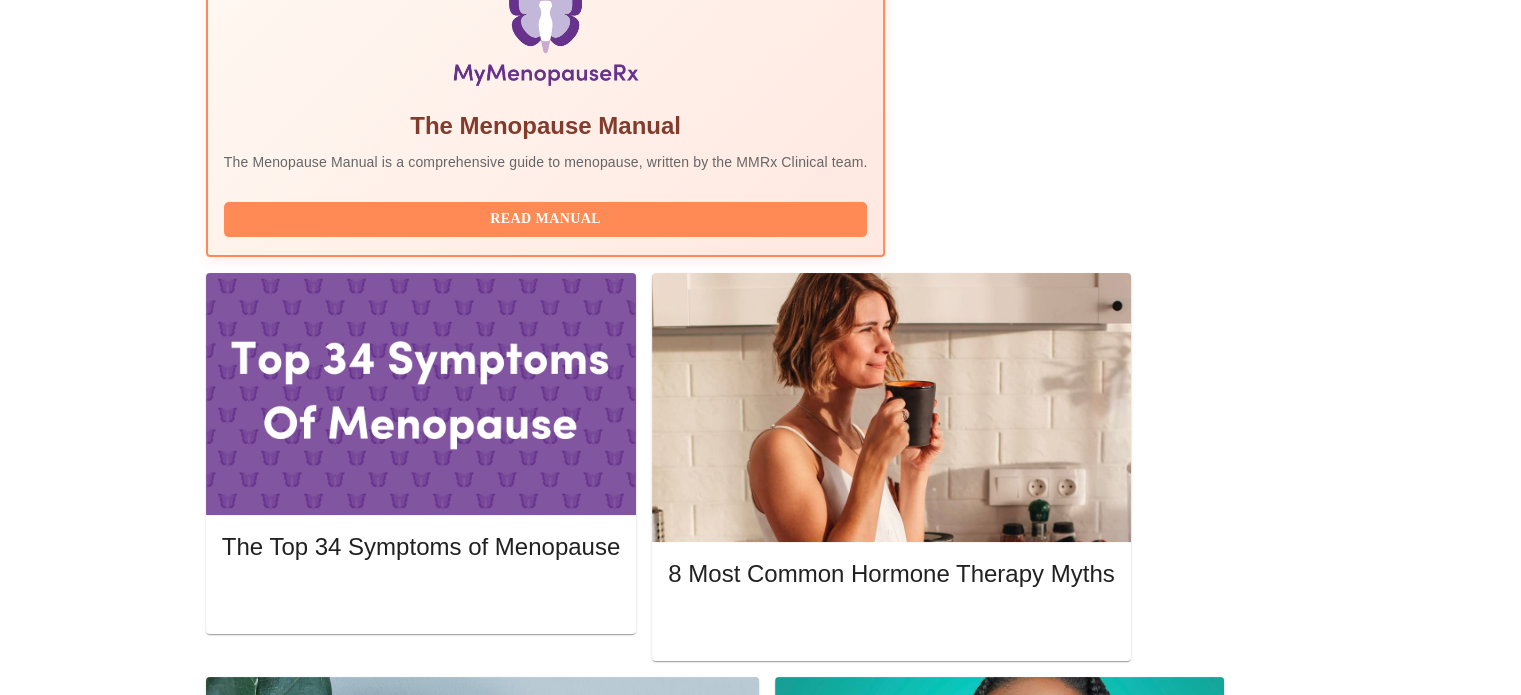 click 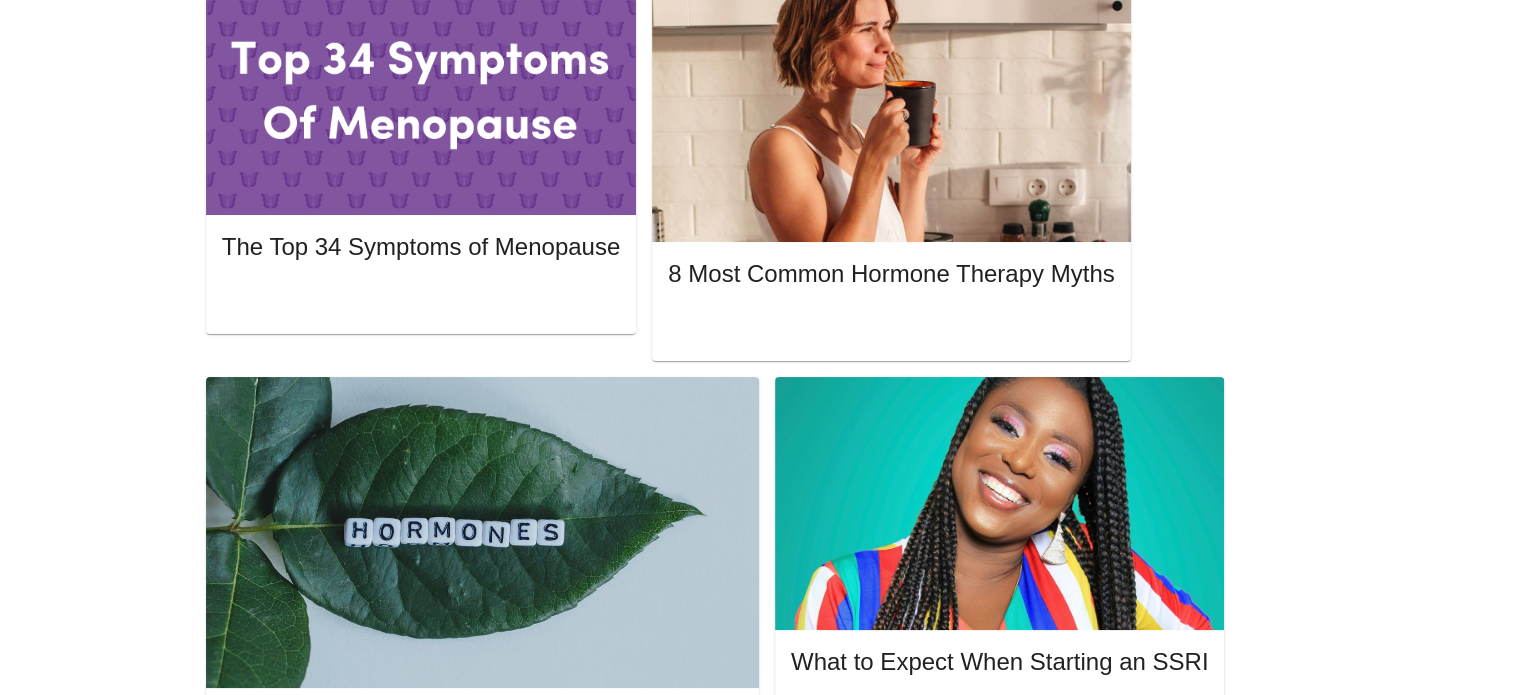 click on "Join Waiting Room" at bounding box center [1209, 1900] 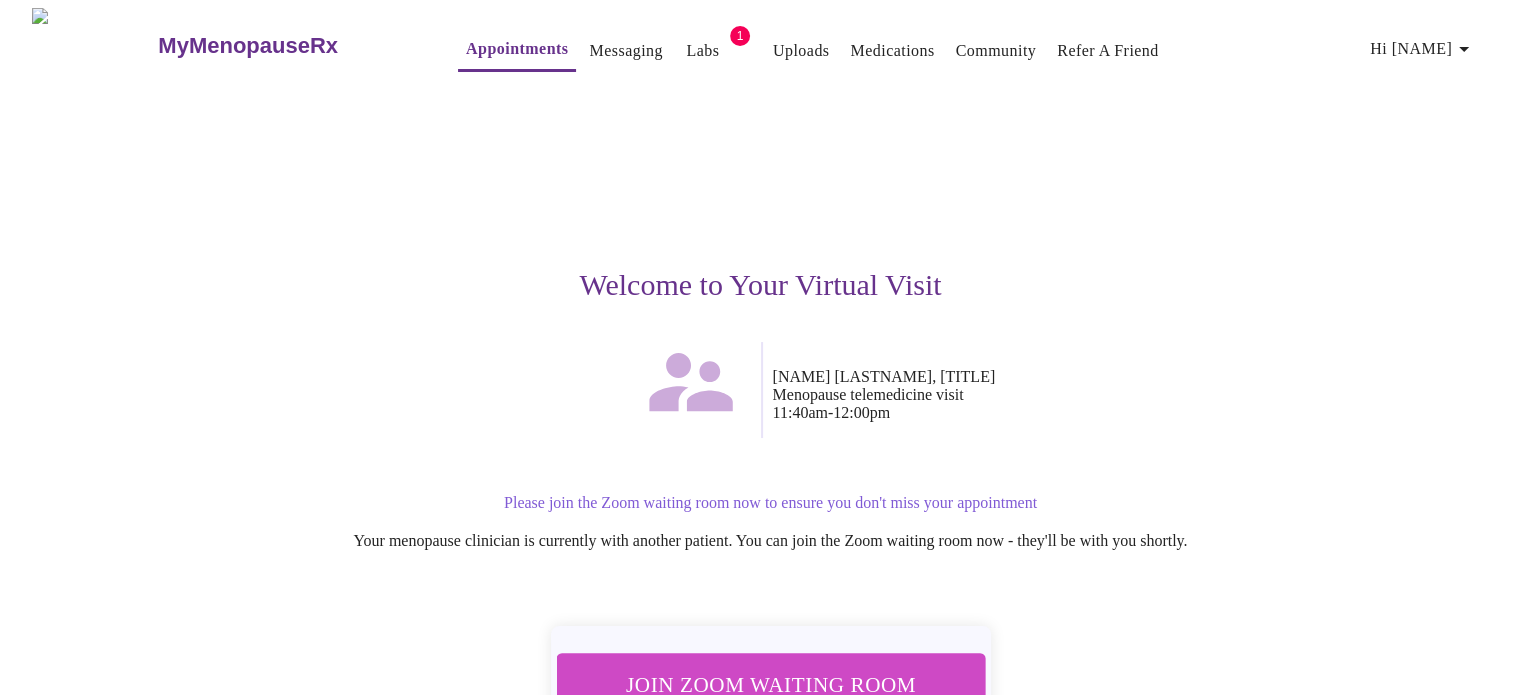 scroll, scrollTop: 0, scrollLeft: 0, axis: both 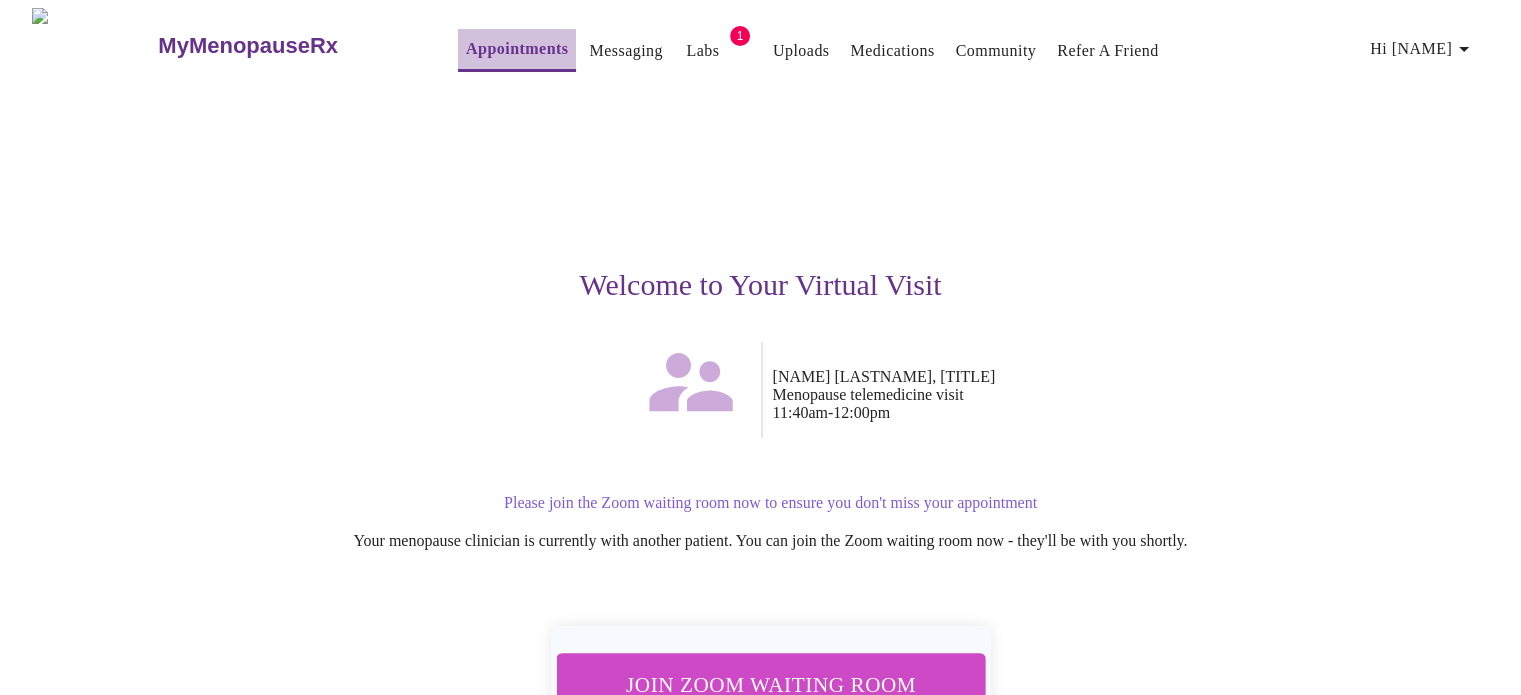 click on "Appointments" at bounding box center [517, 49] 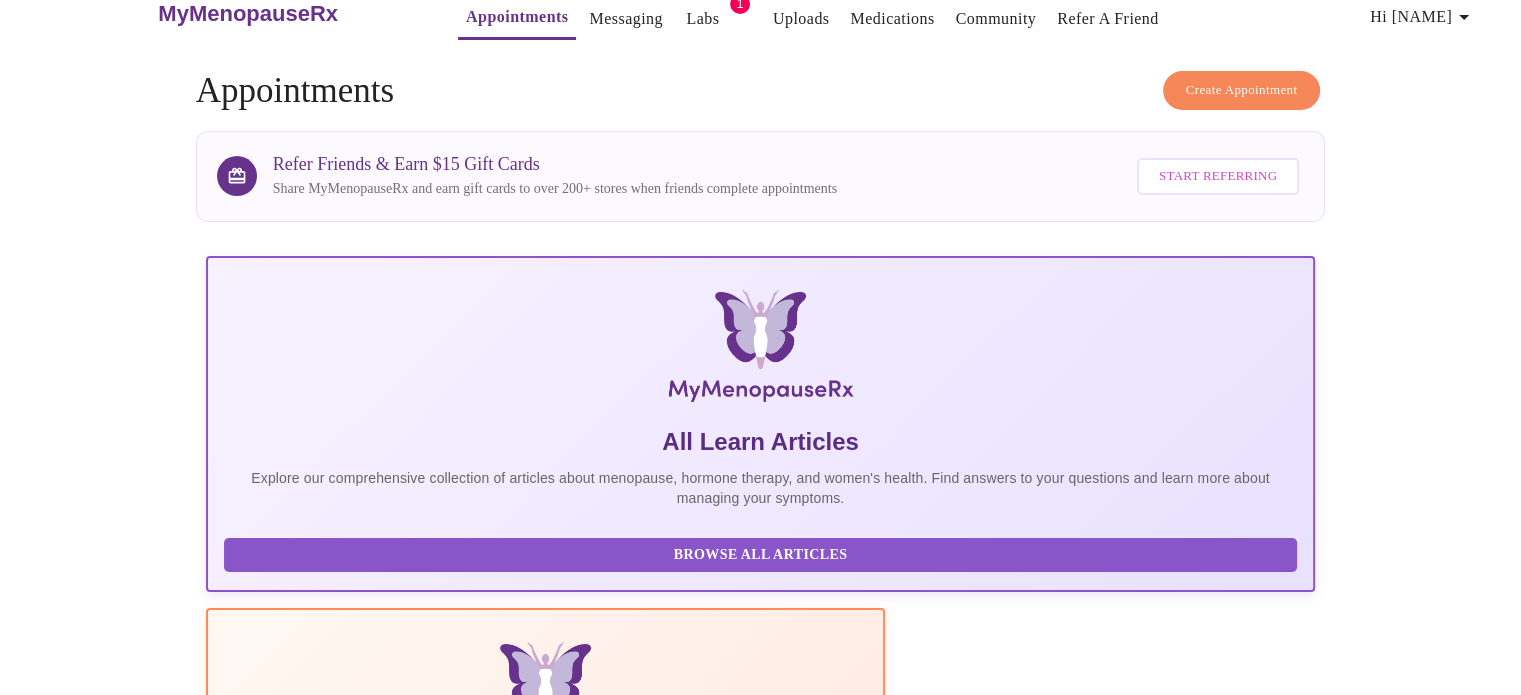 scroll, scrollTop: 0, scrollLeft: 0, axis: both 